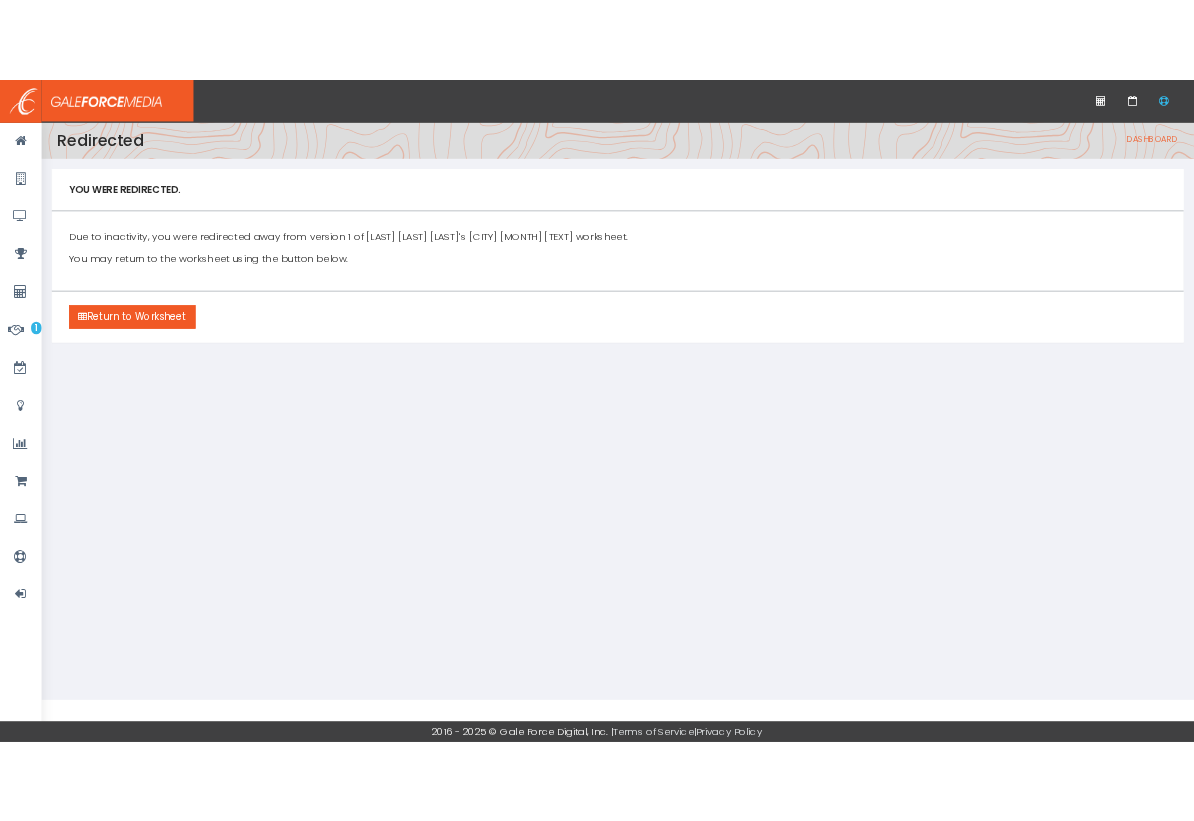 scroll, scrollTop: 0, scrollLeft: 0, axis: both 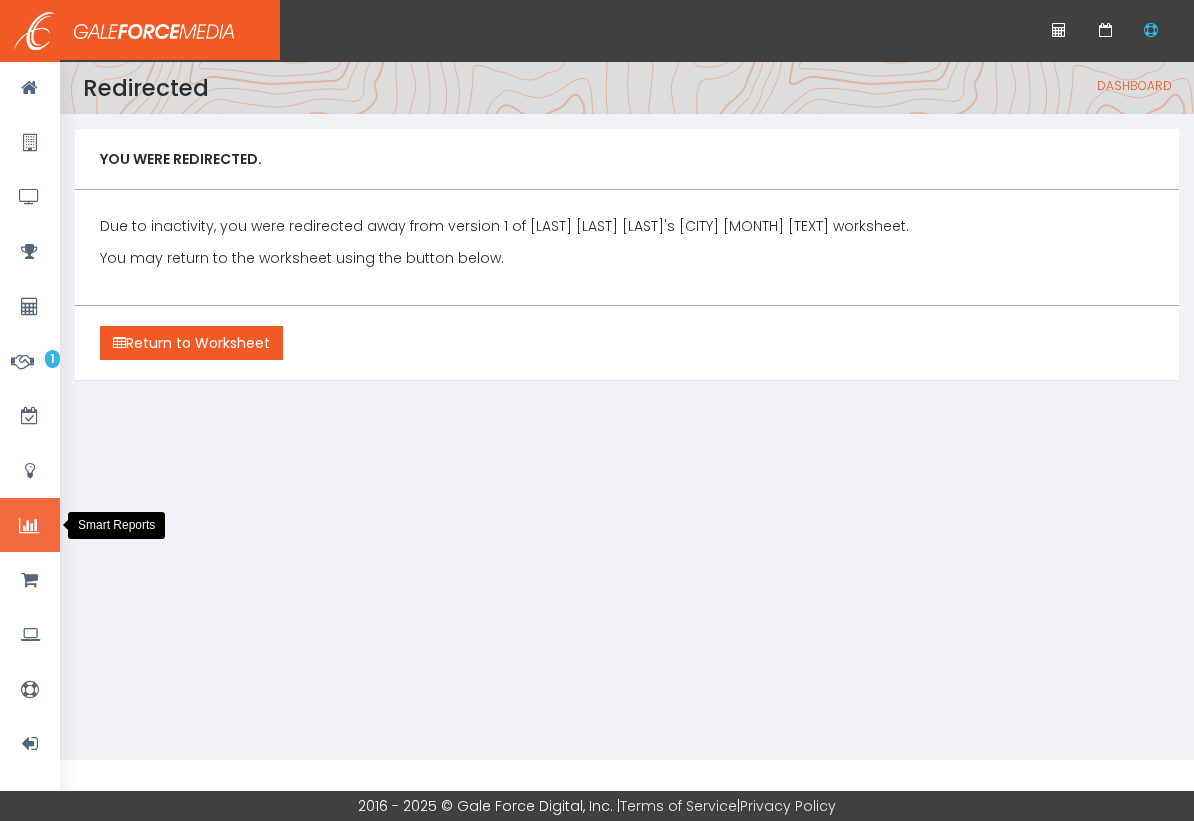 click at bounding box center [29, 526] 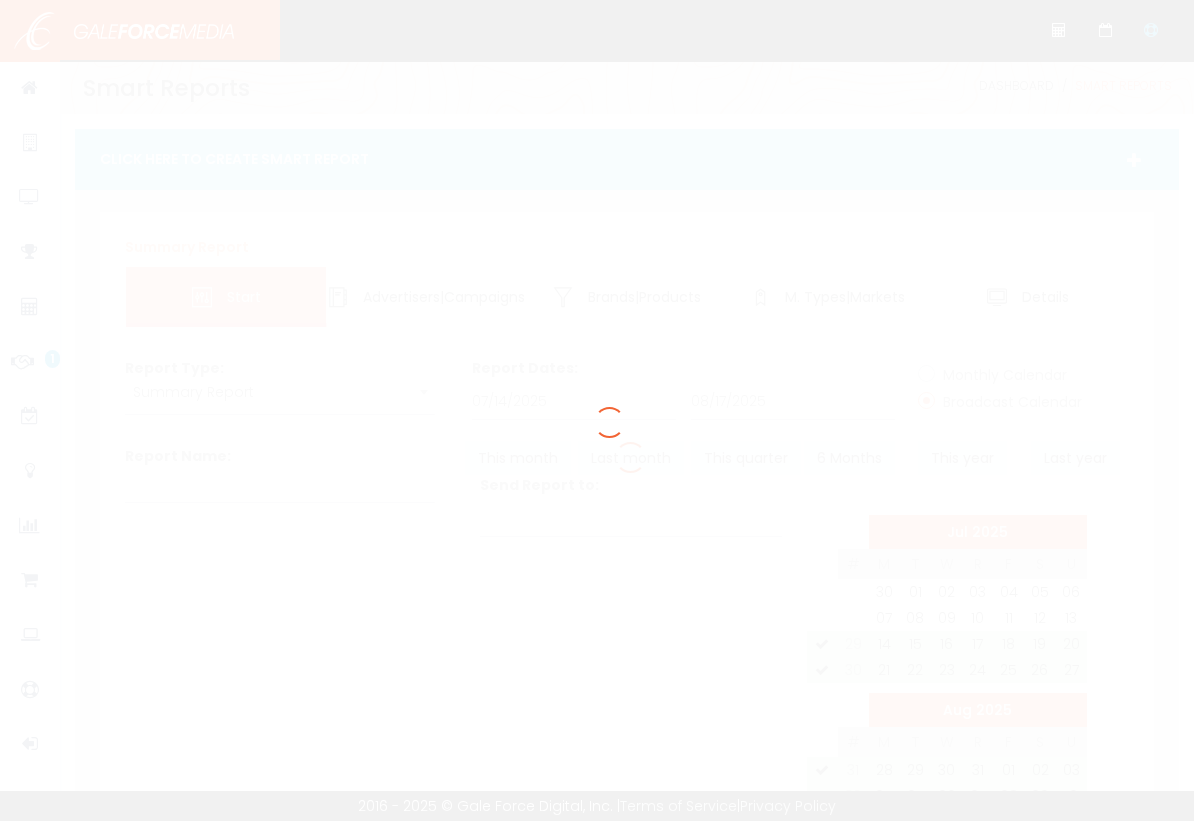 scroll, scrollTop: 0, scrollLeft: 0, axis: both 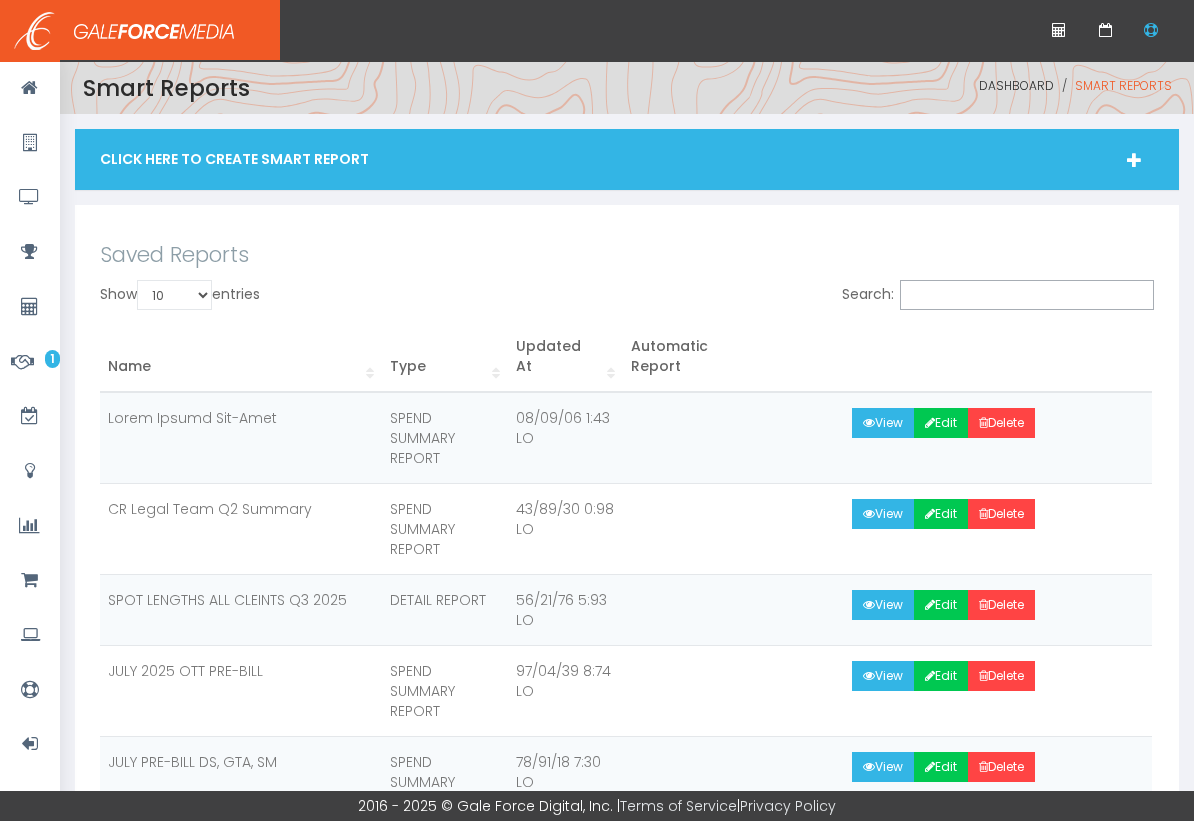 click on "Click Here To Create Smart Report" at bounding box center [627, 159] 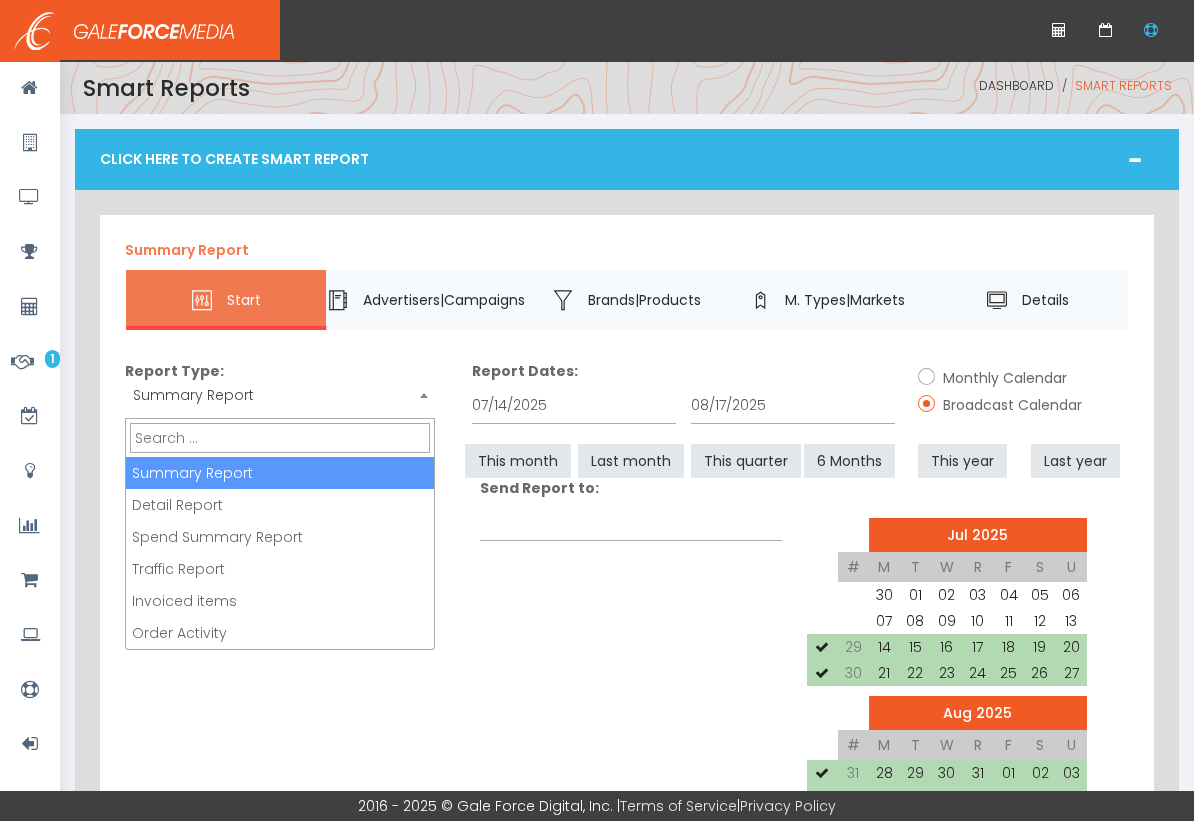 click on "Summary Report" at bounding box center (280, 395) 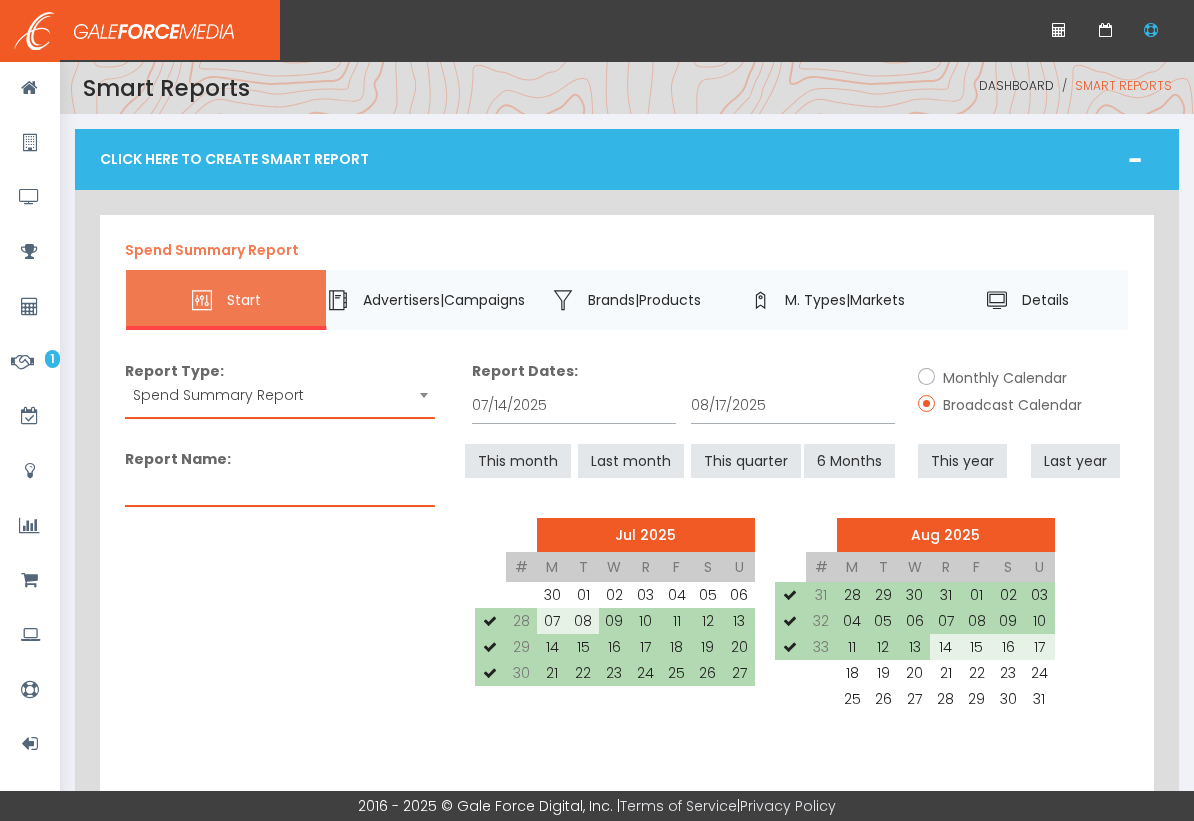 click on "Report Name:" at bounding box center (280, 488) 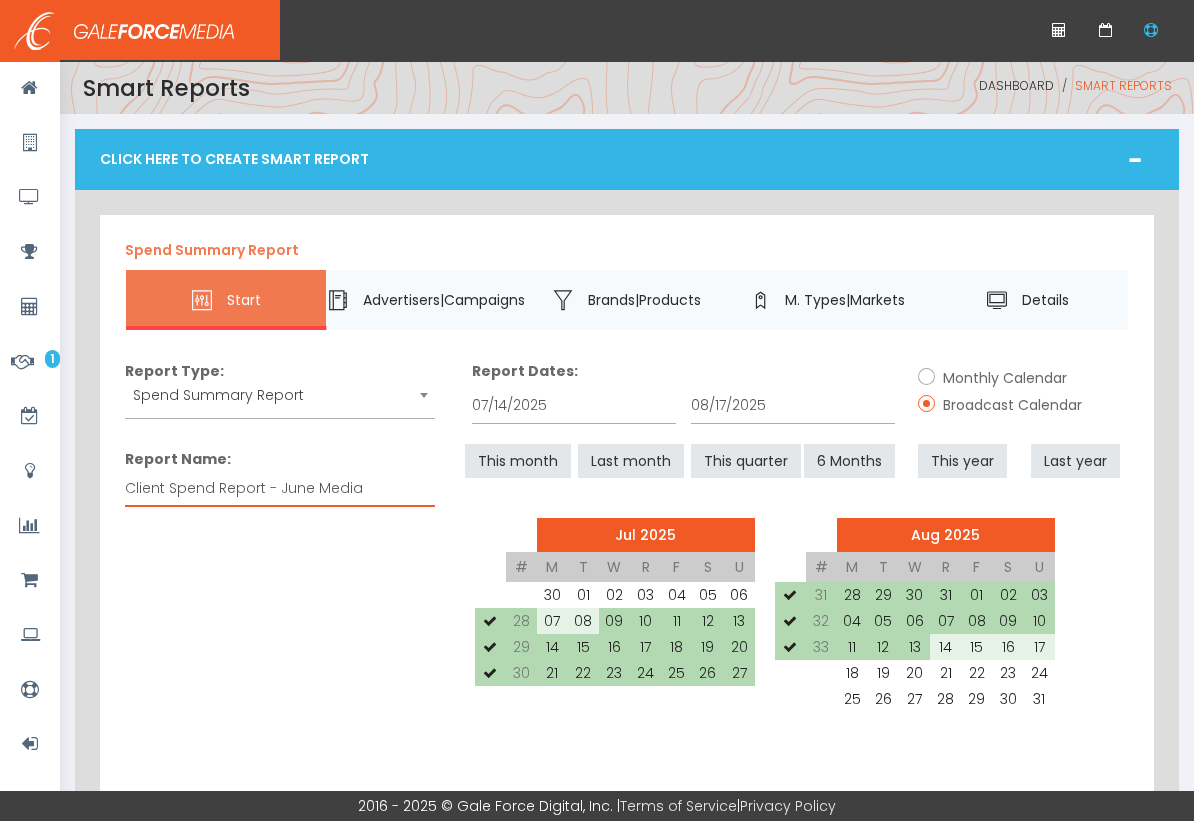 type on "Client Spend Report - June Media" 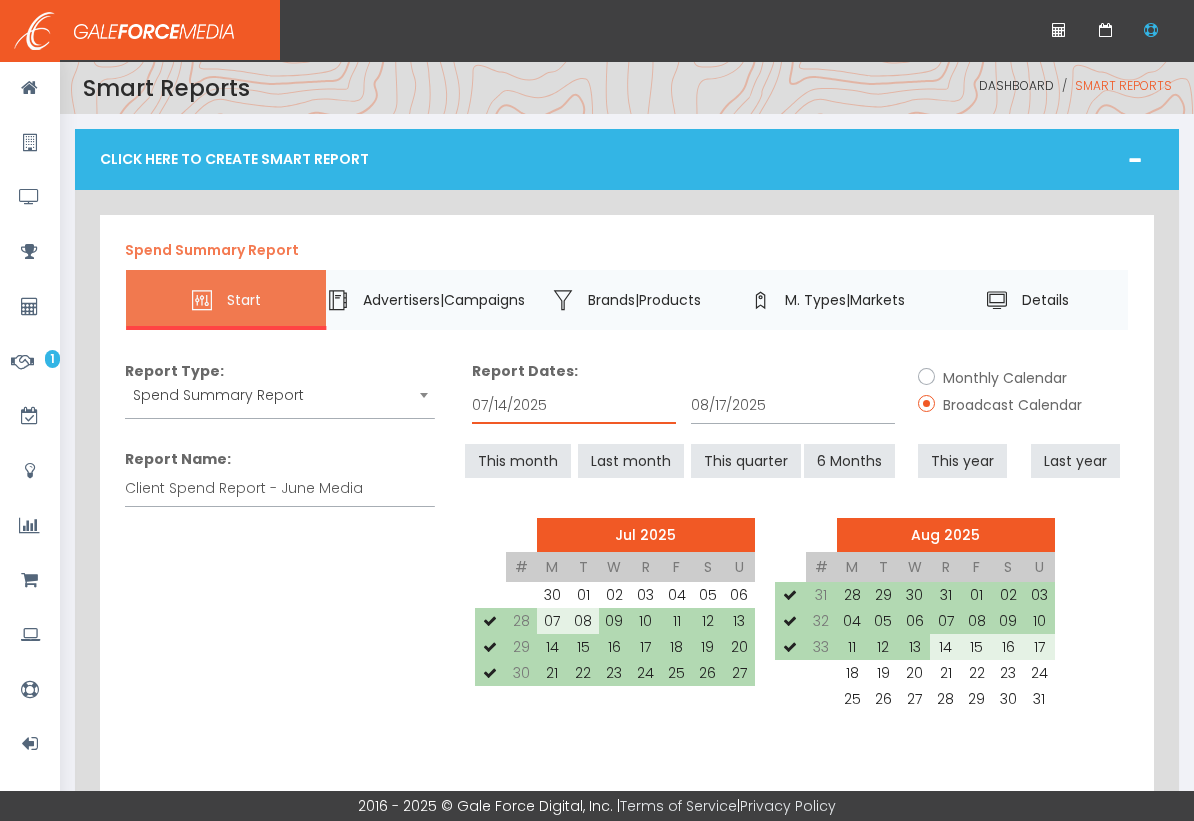 click on "07/14/2025" at bounding box center [574, 405] 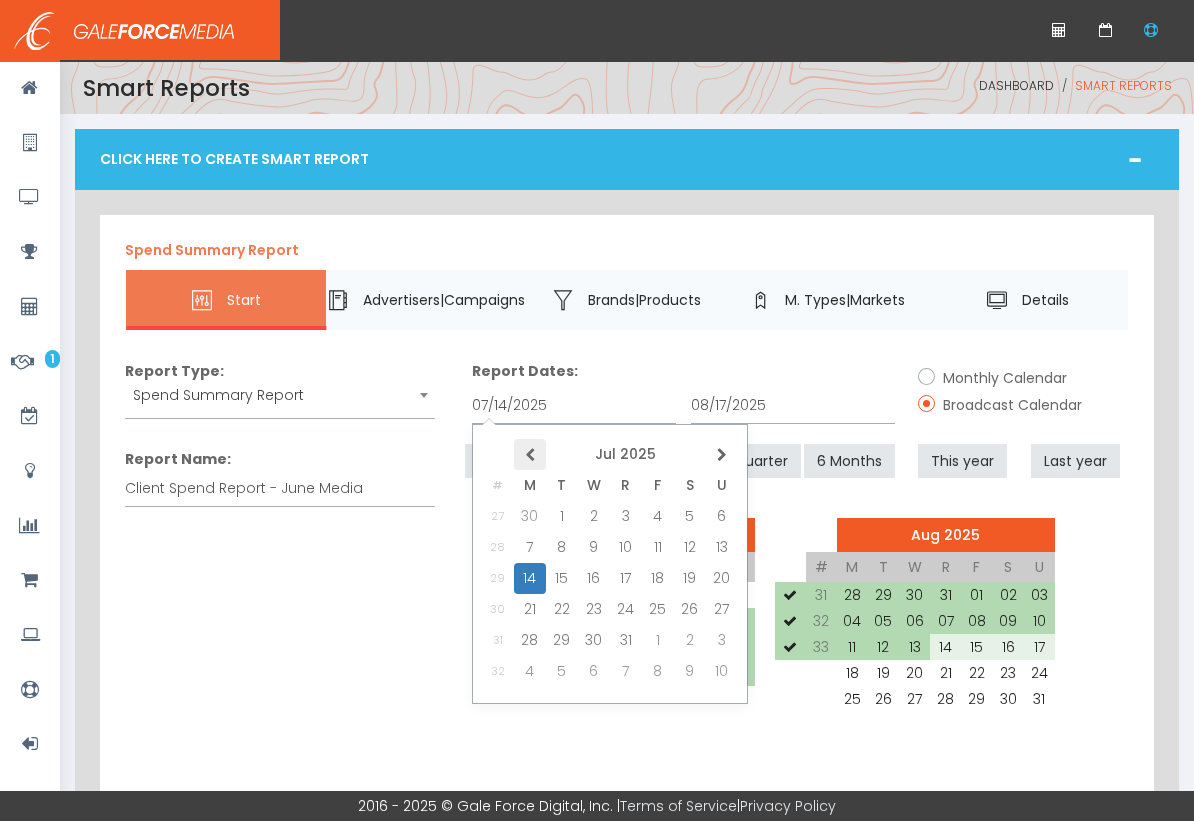 click at bounding box center (530, 455) 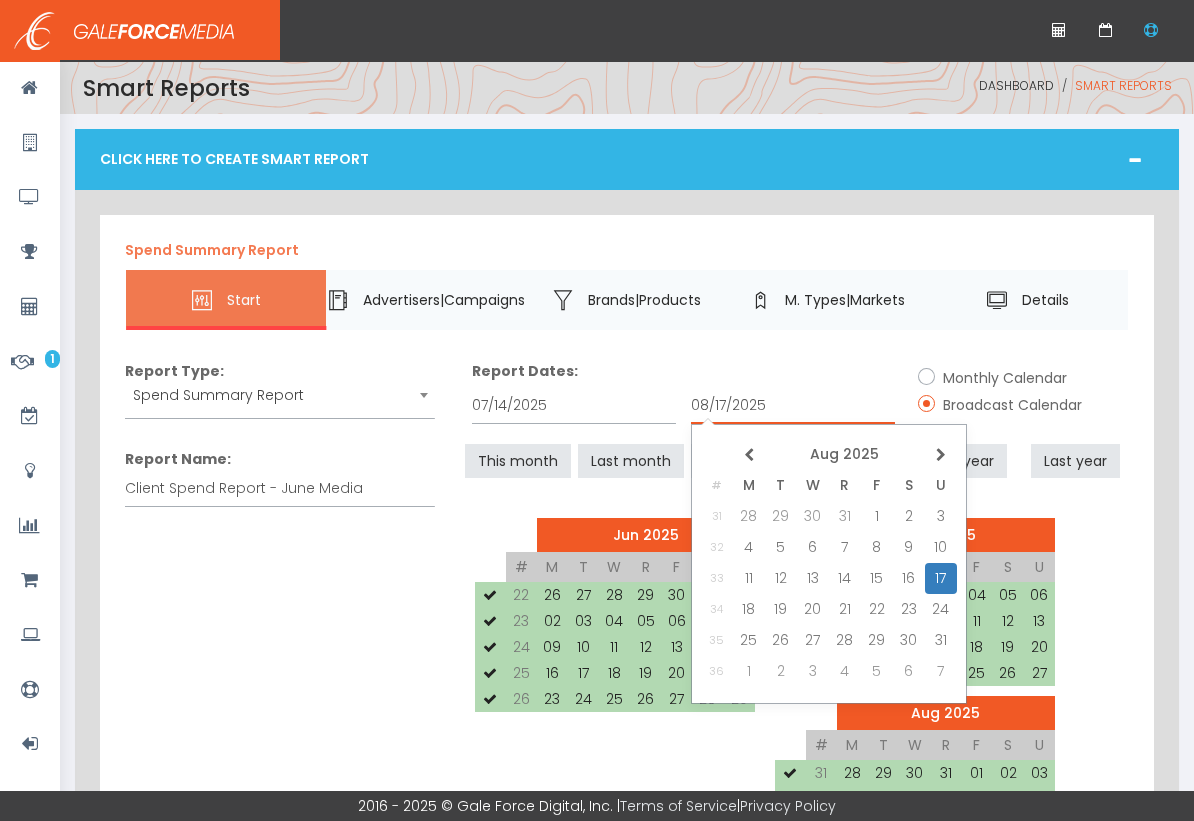 click on "08/17/2025" at bounding box center [793, 405] 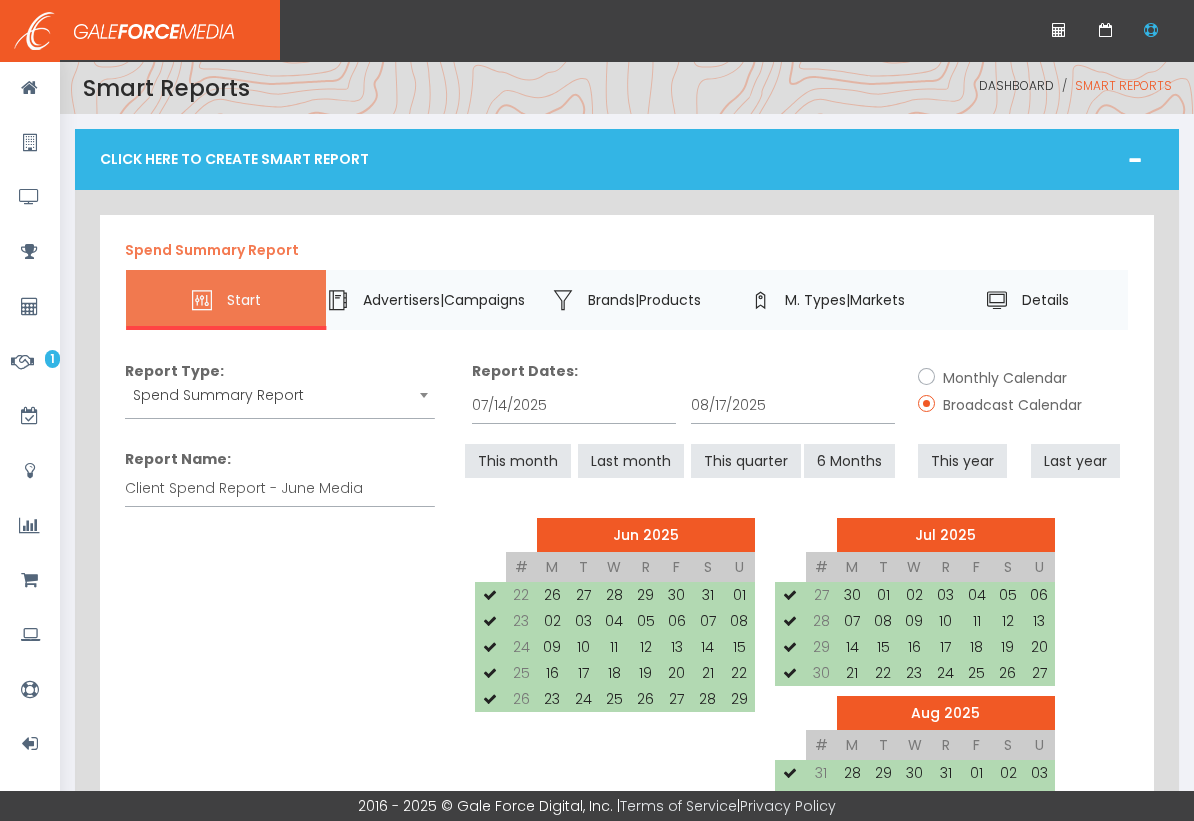 click on "Report Type:
Summary Report
Detail Report
Spend Summary Report
Traffic Report
Invoiced items
Order Activity  Spend Summary Report" at bounding box center (627, 599) 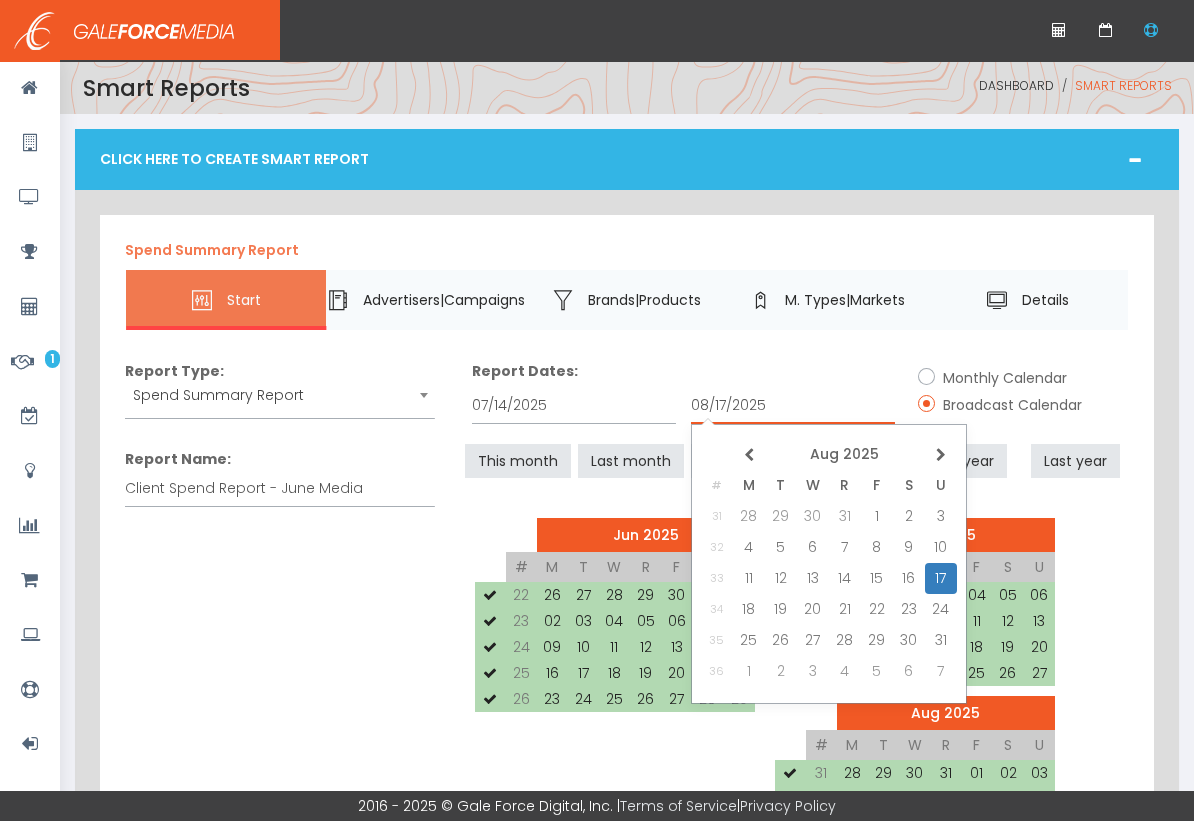 drag, startPoint x: 783, startPoint y: 405, endPoint x: 625, endPoint y: 395, distance: 158.31615 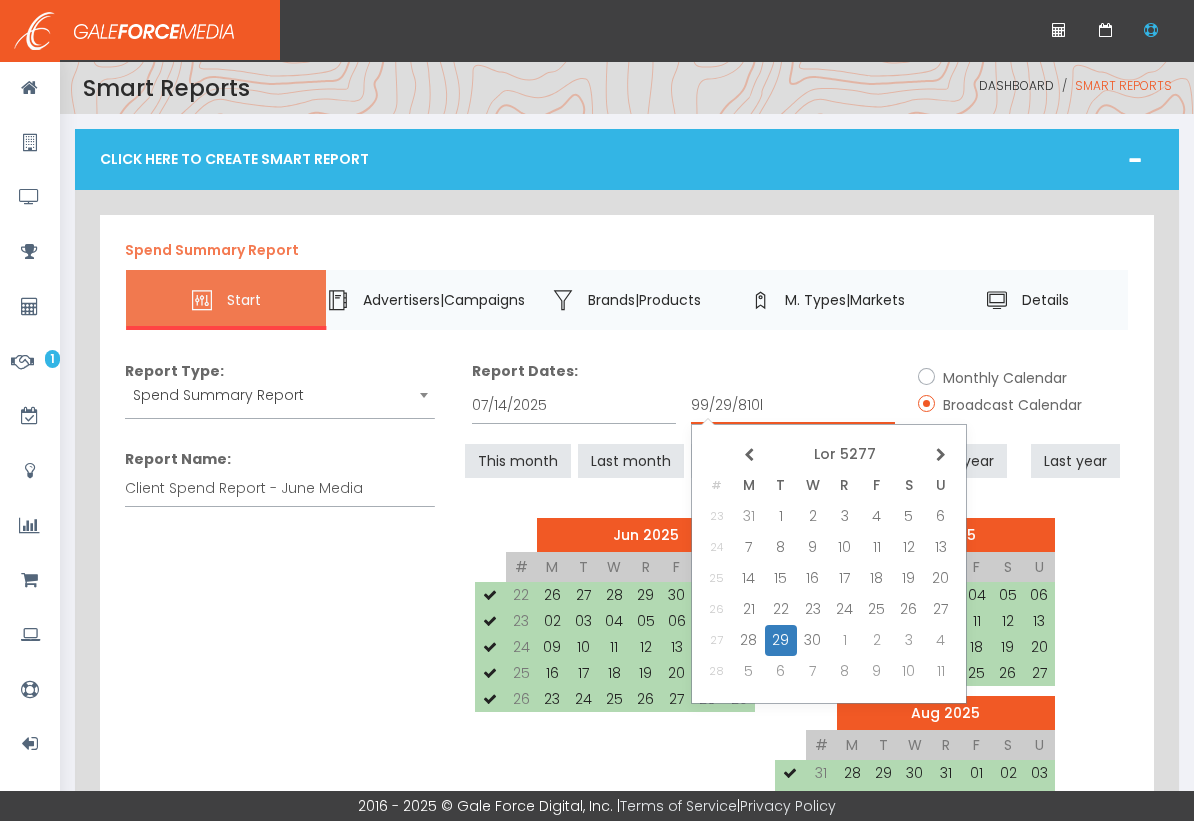 type on "06/29/2025" 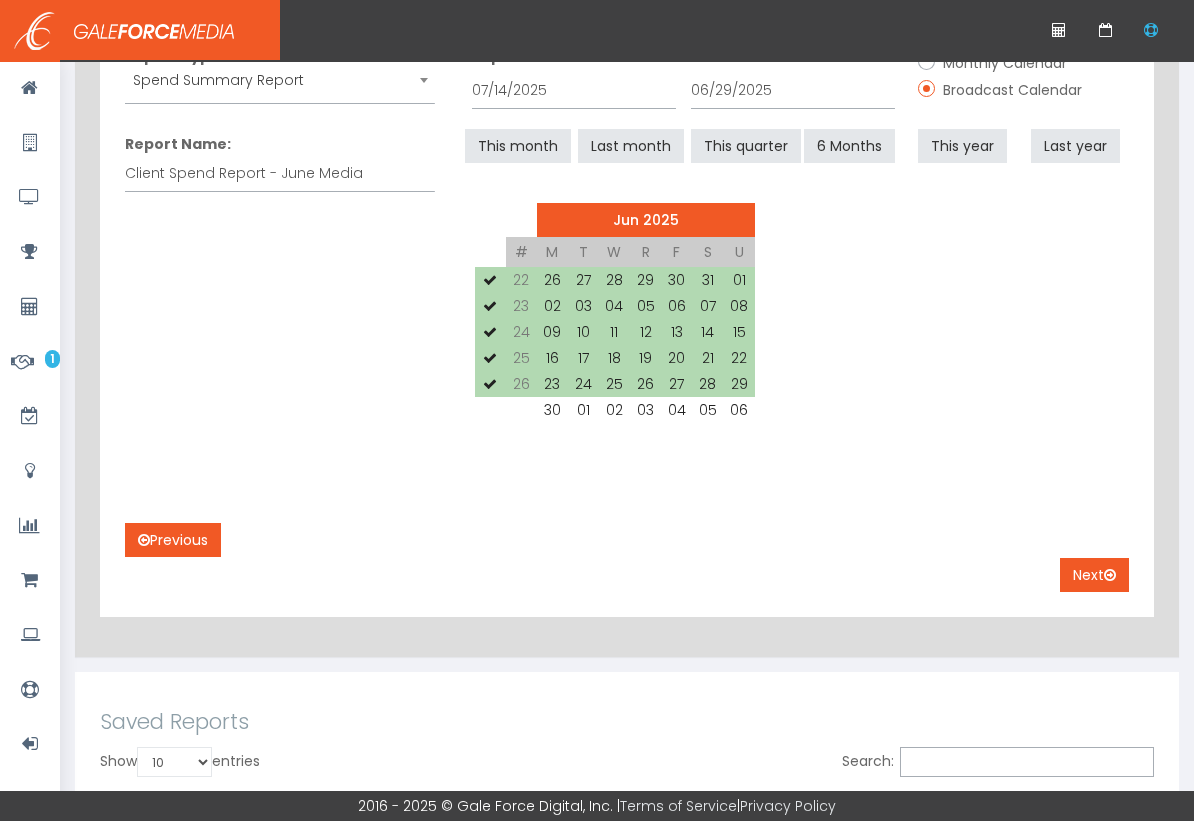 scroll, scrollTop: 323, scrollLeft: 0, axis: vertical 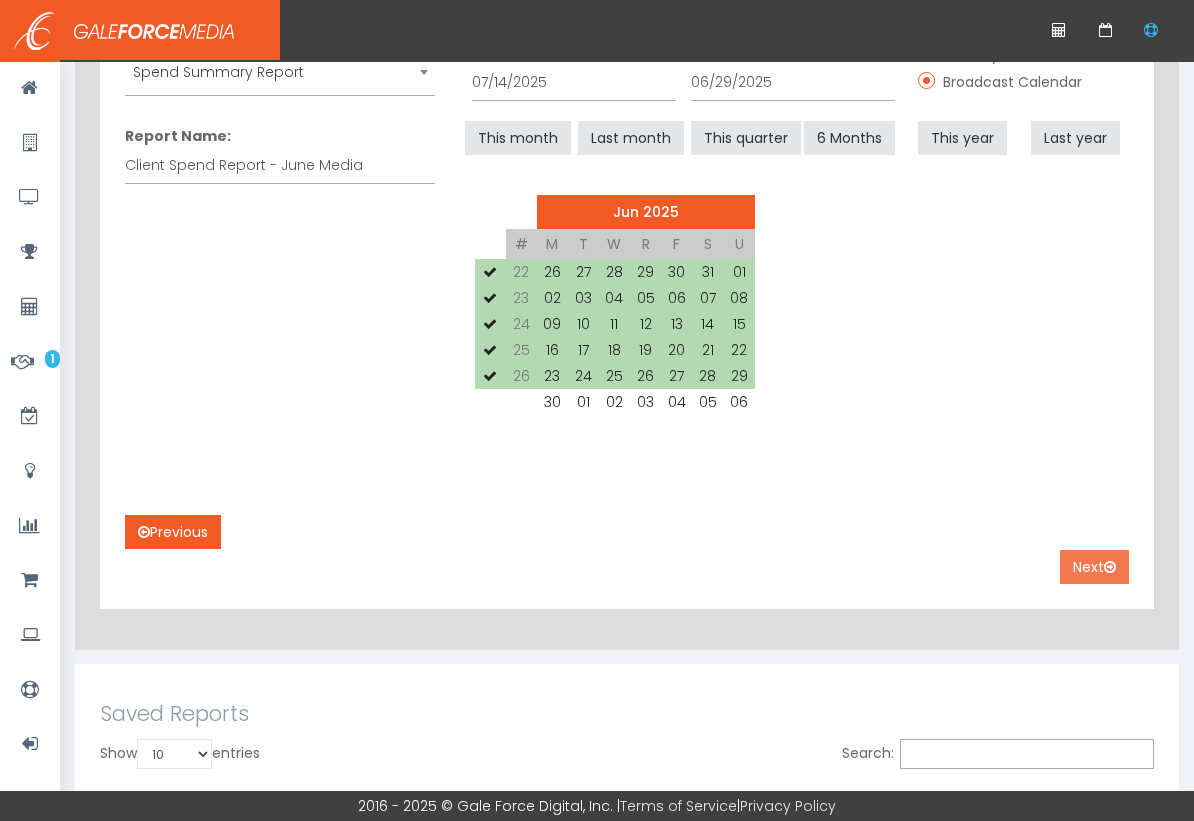 click on "Next" at bounding box center (1094, 567) 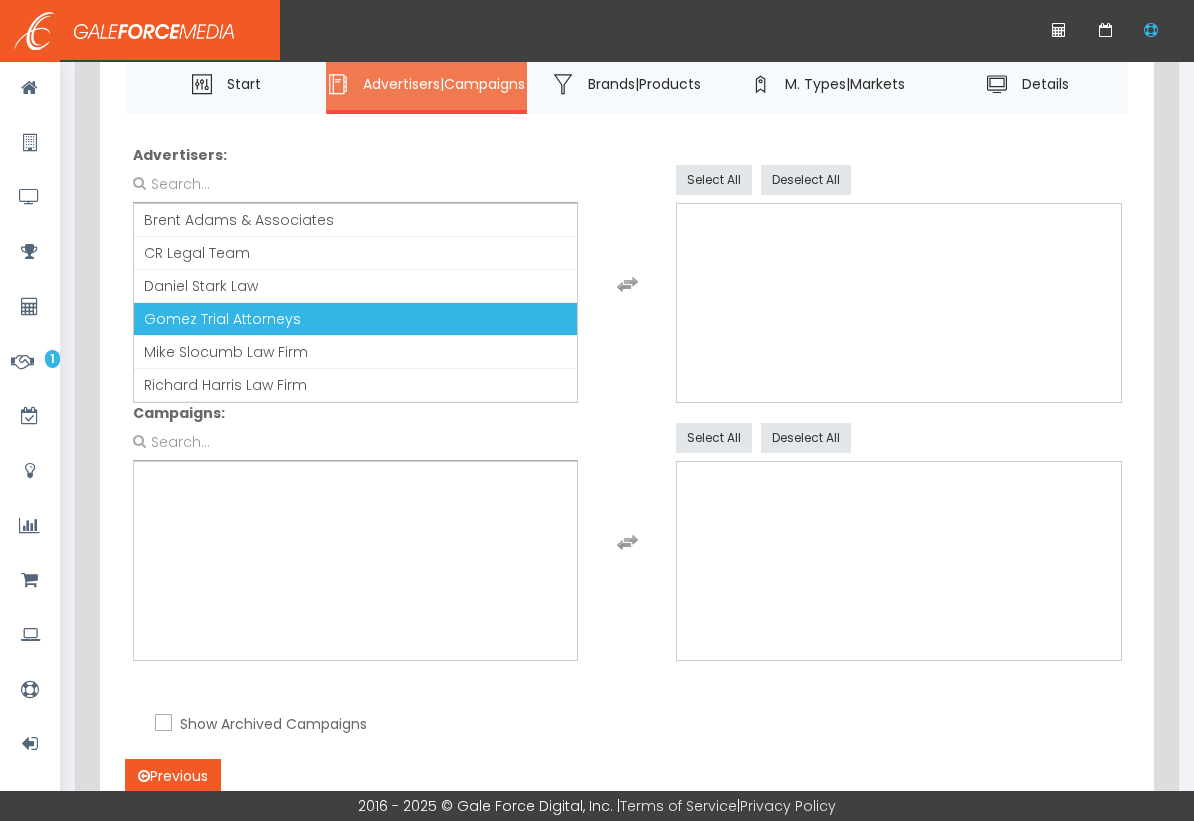 scroll, scrollTop: 186, scrollLeft: 0, axis: vertical 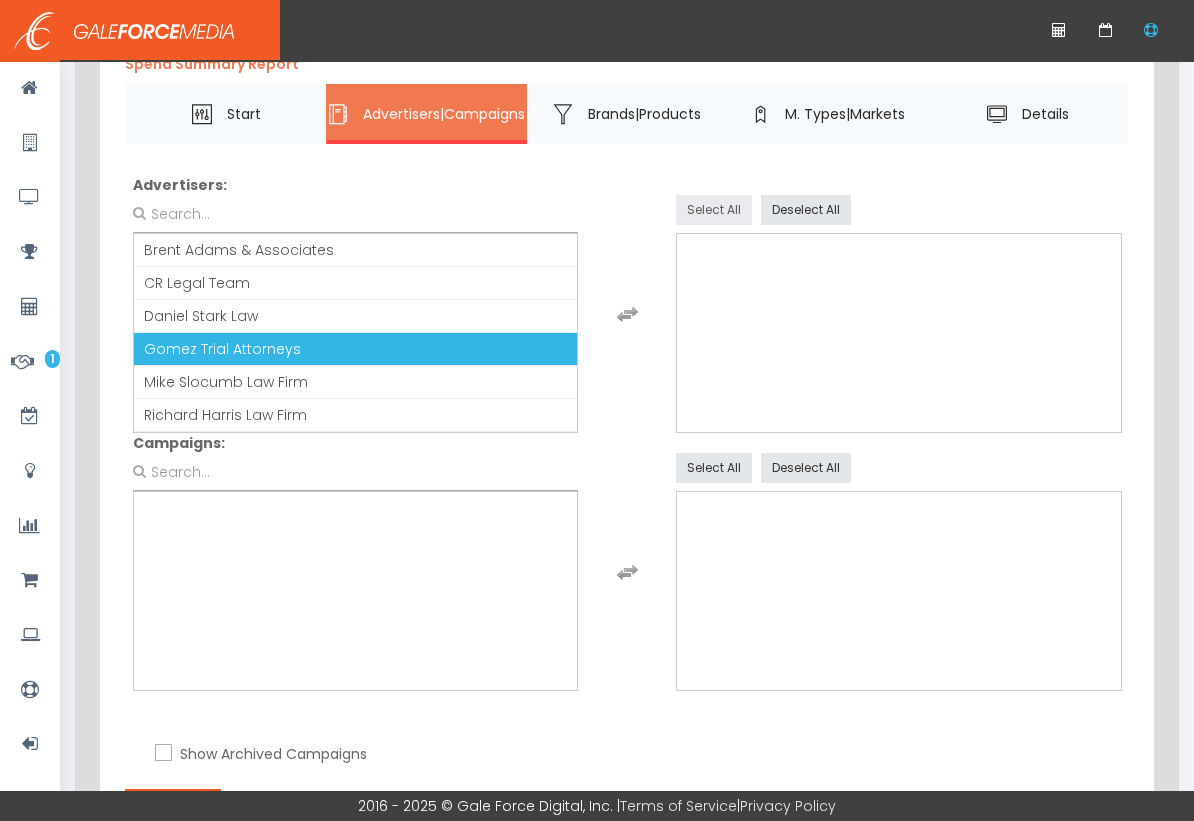 click on "Select All" at bounding box center (714, 210) 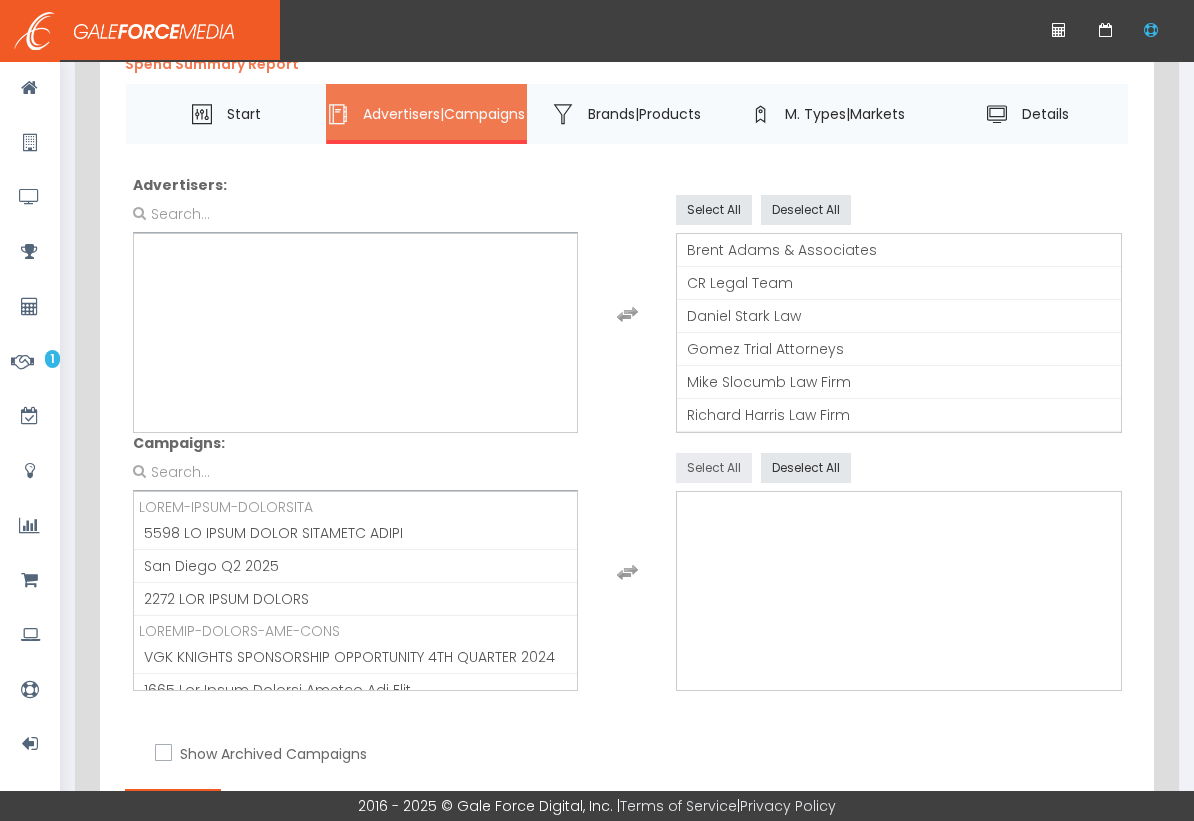 click on "Select All" at bounding box center [714, 468] 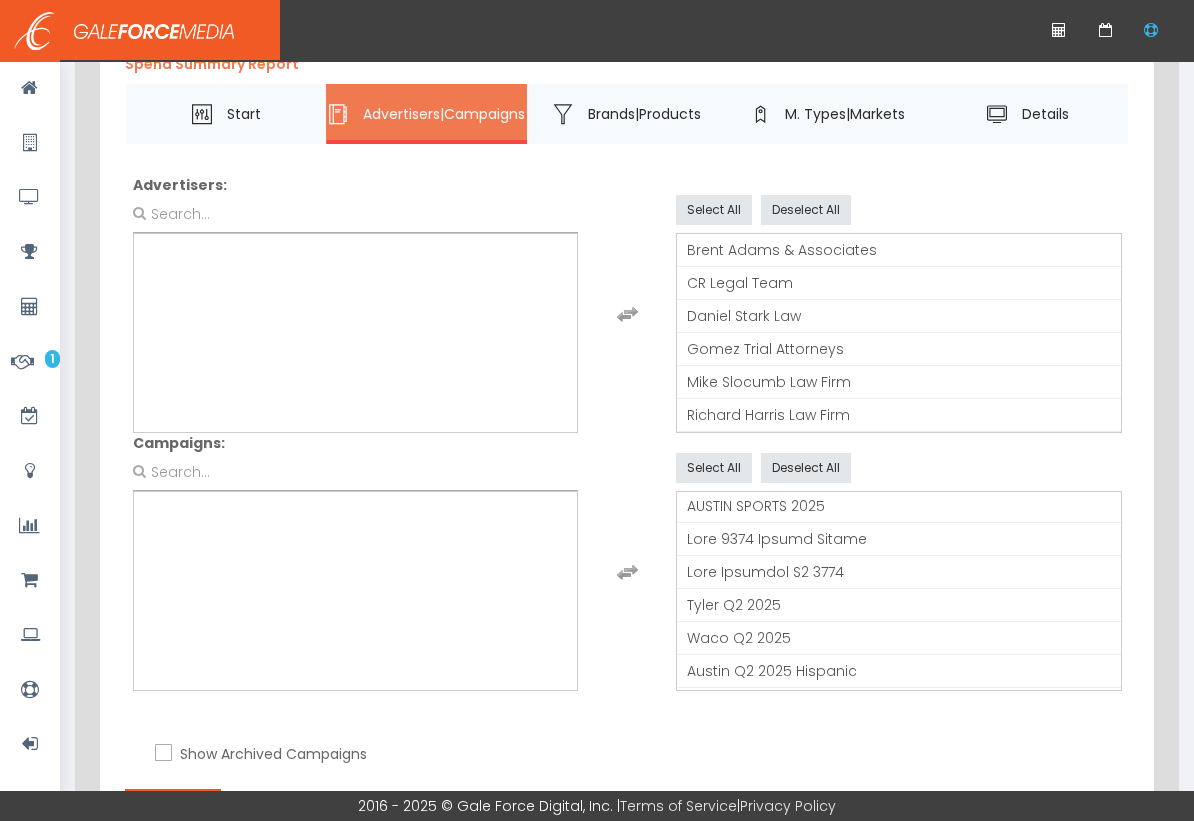 scroll, scrollTop: 2020, scrollLeft: 0, axis: vertical 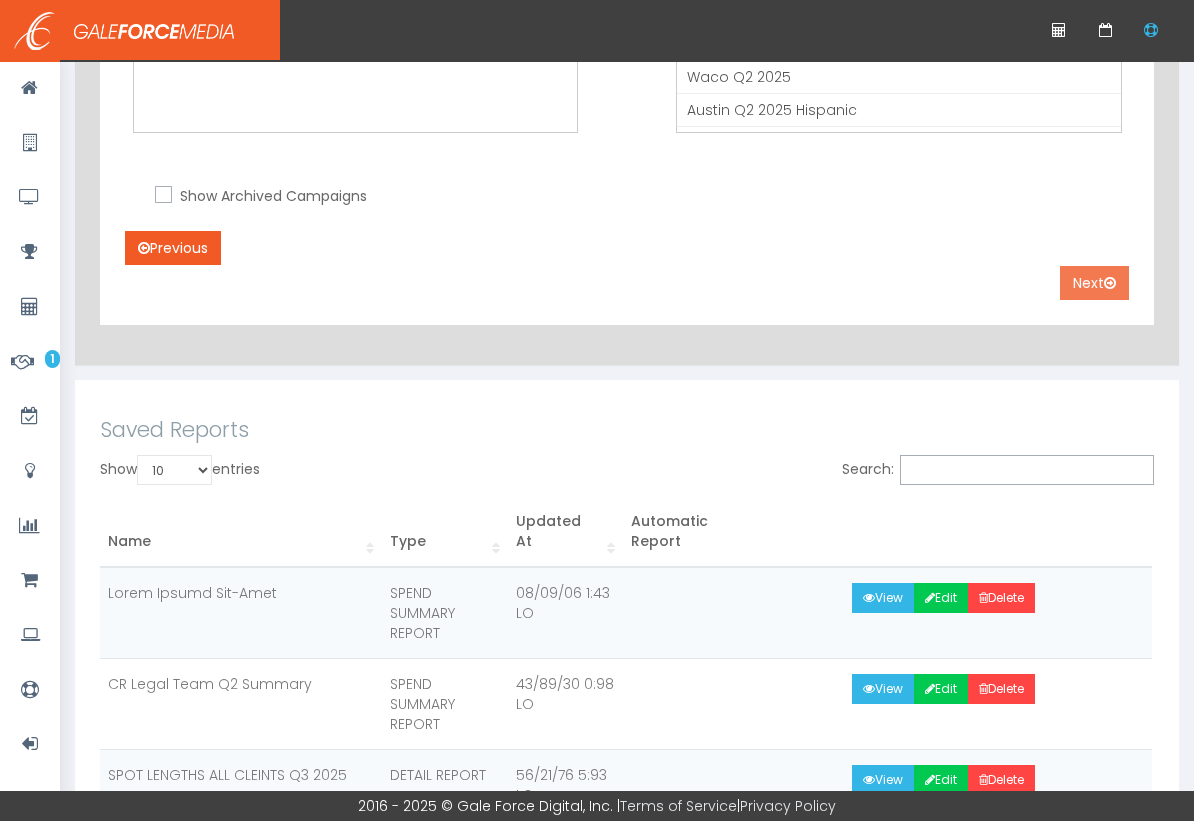 click on "Next" at bounding box center (1094, 283) 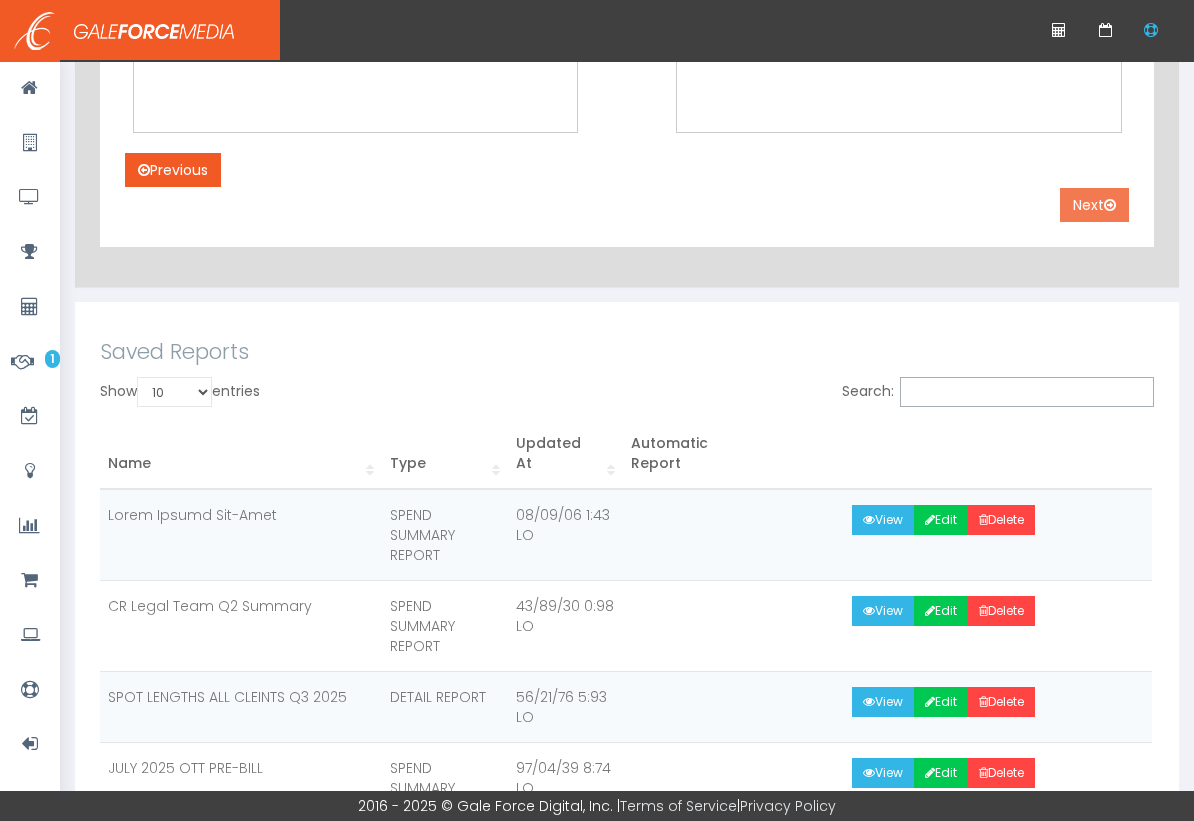 scroll, scrollTop: 666, scrollLeft: 0, axis: vertical 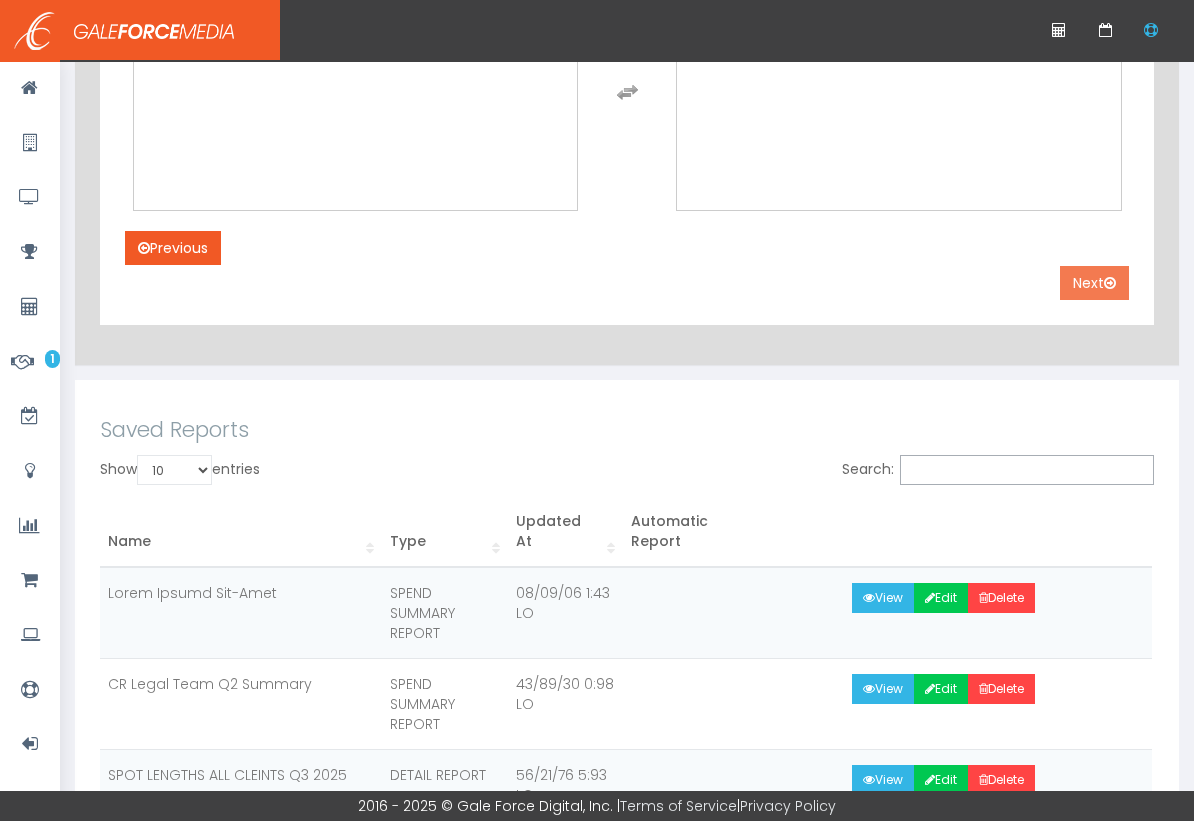 click on "Next" at bounding box center (1094, 283) 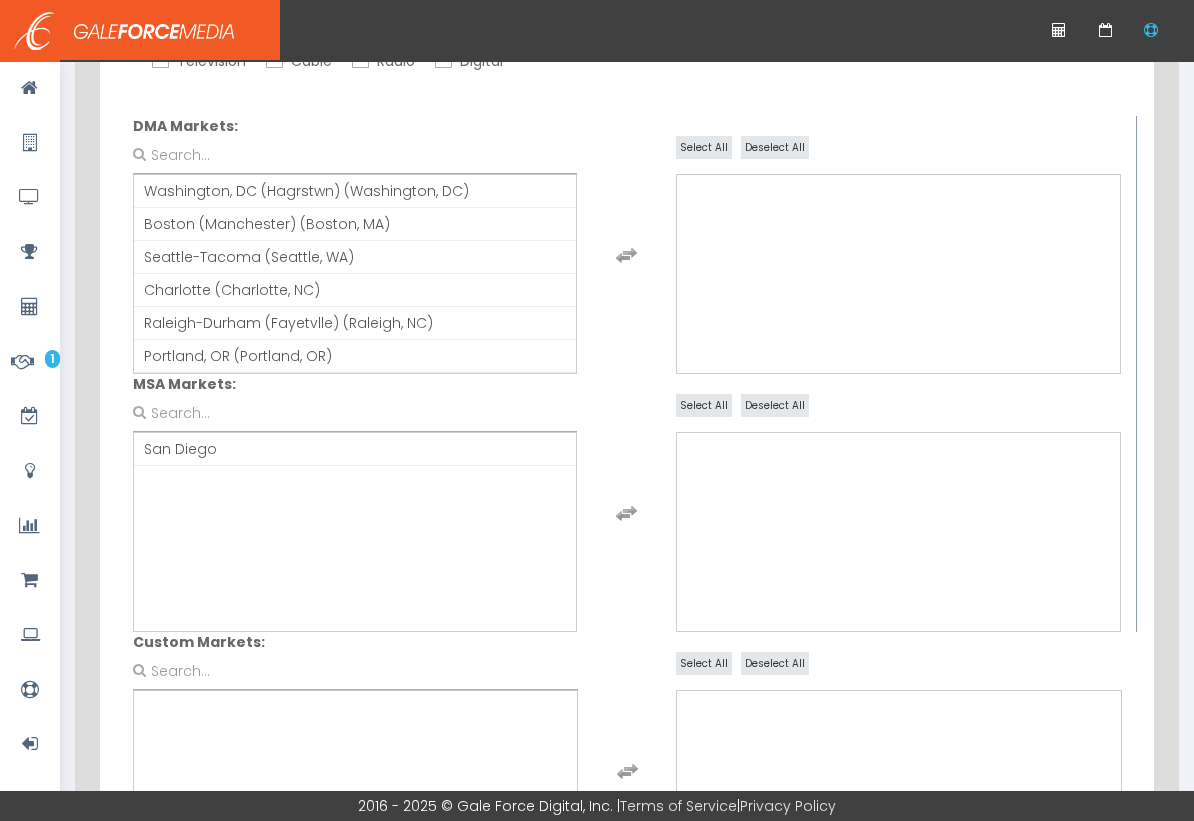 scroll, scrollTop: 328, scrollLeft: 0, axis: vertical 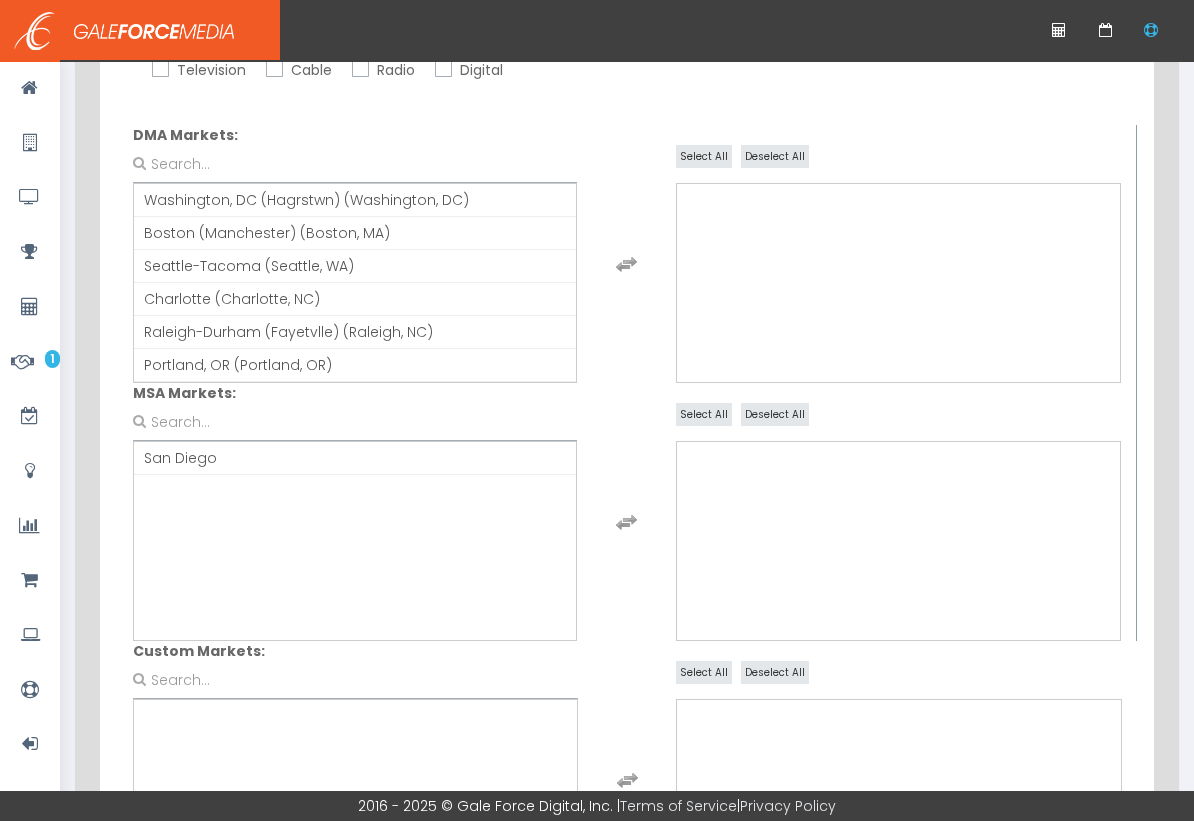 click on "Television" at bounding box center (158, 70) 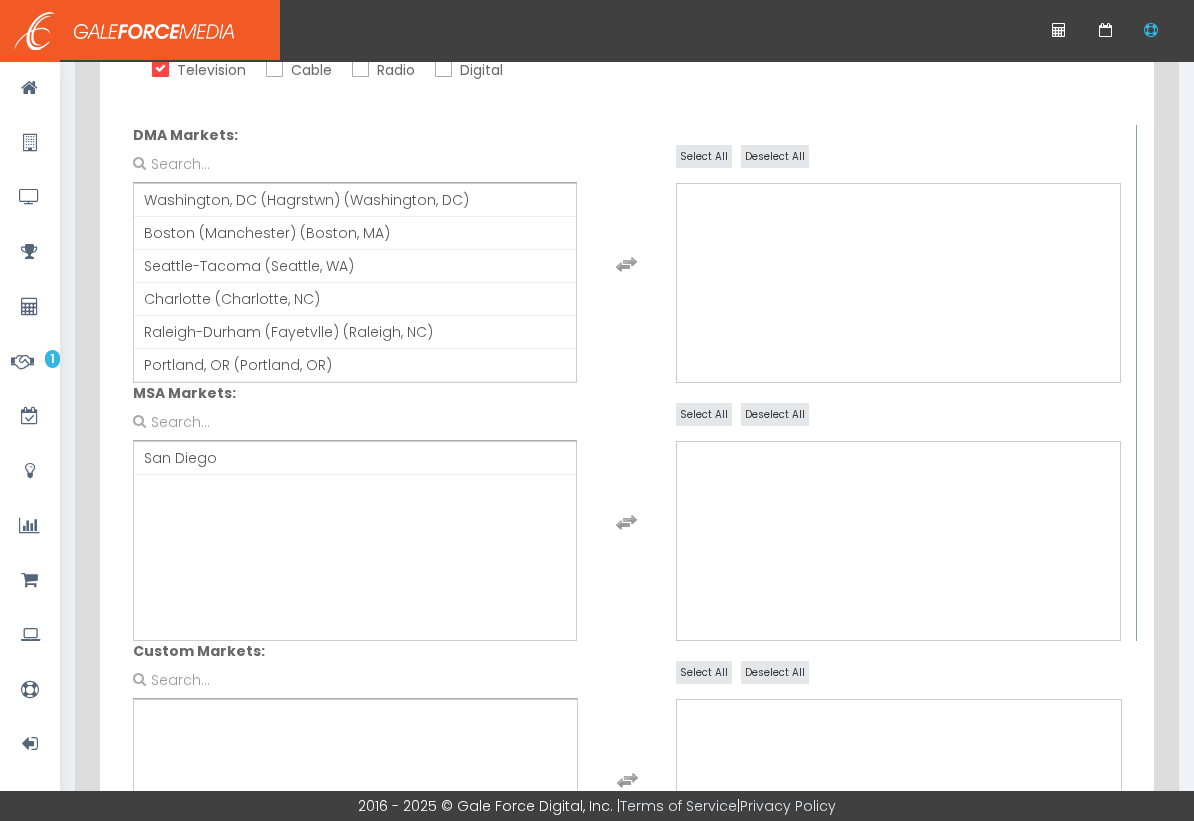 click on "Cable" at bounding box center [272, 70] 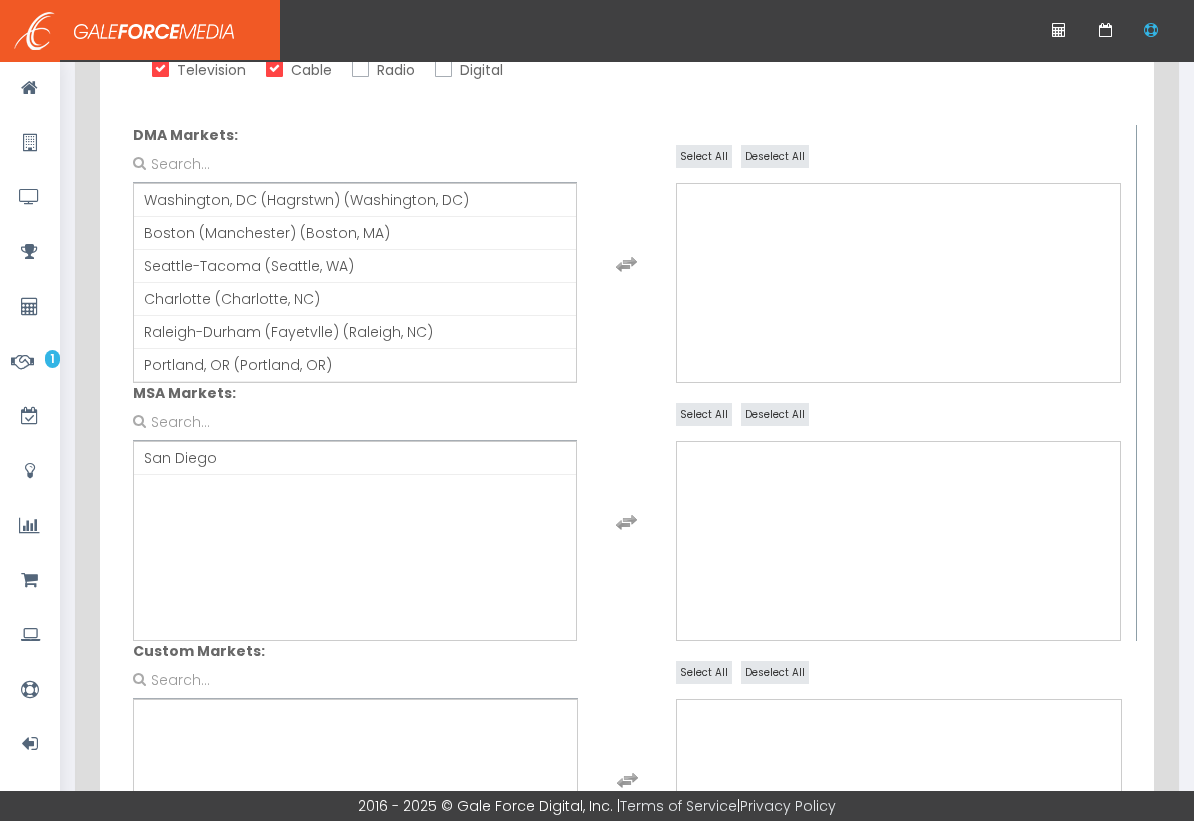 click on "Radio" at bounding box center (358, 70) 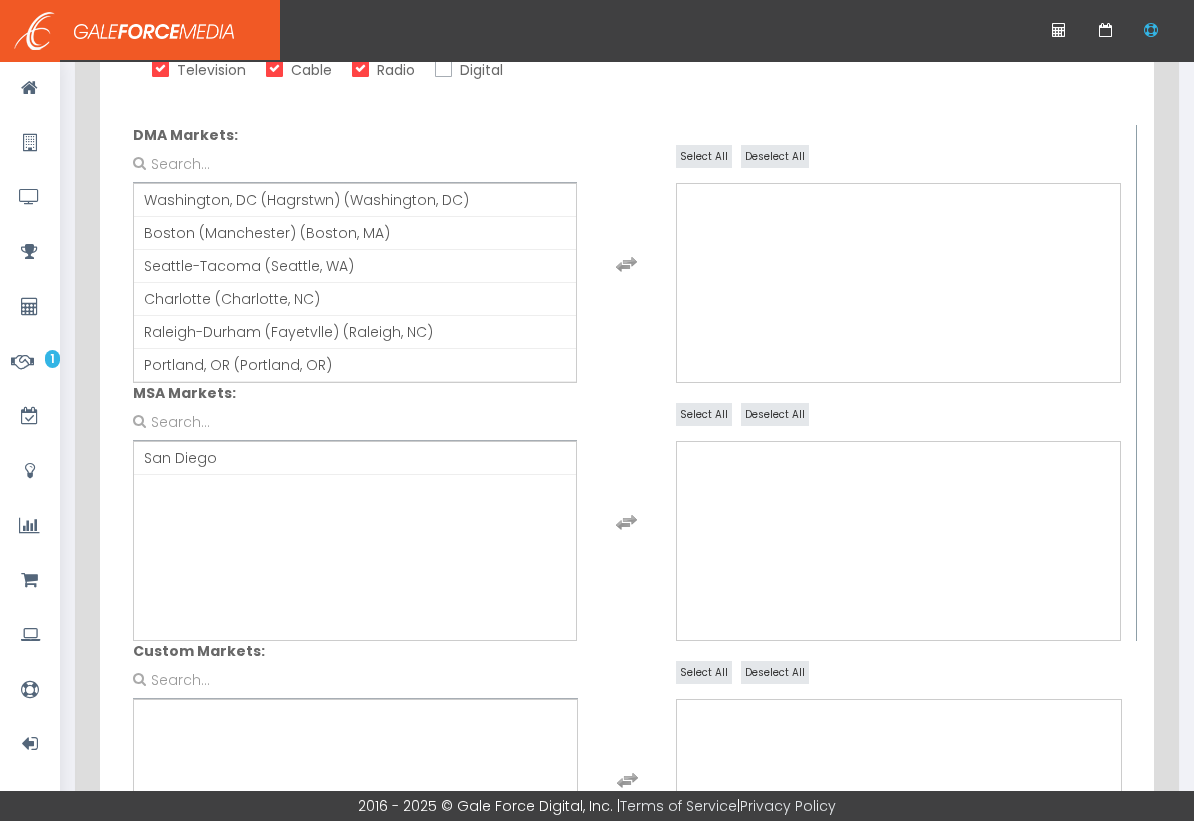 click on "Digital" at bounding box center (441, 70) 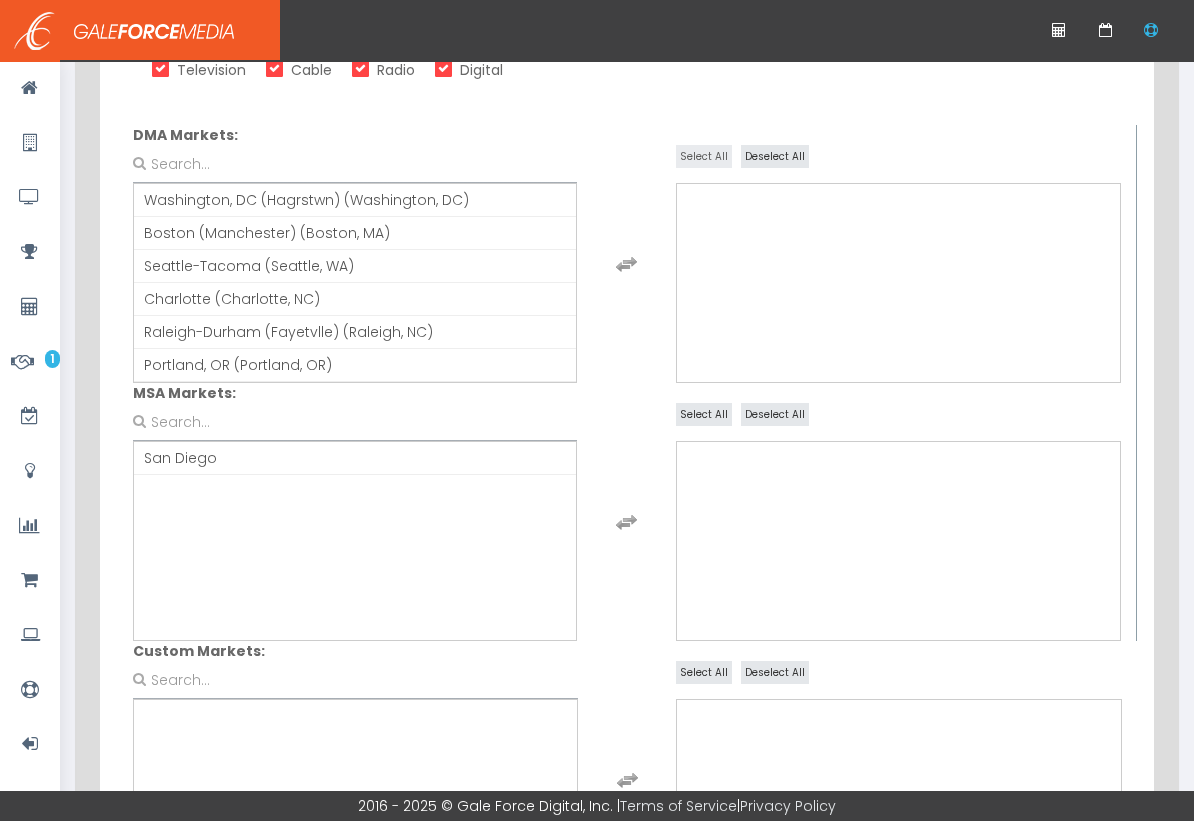 click on "Select All" at bounding box center [704, 156] 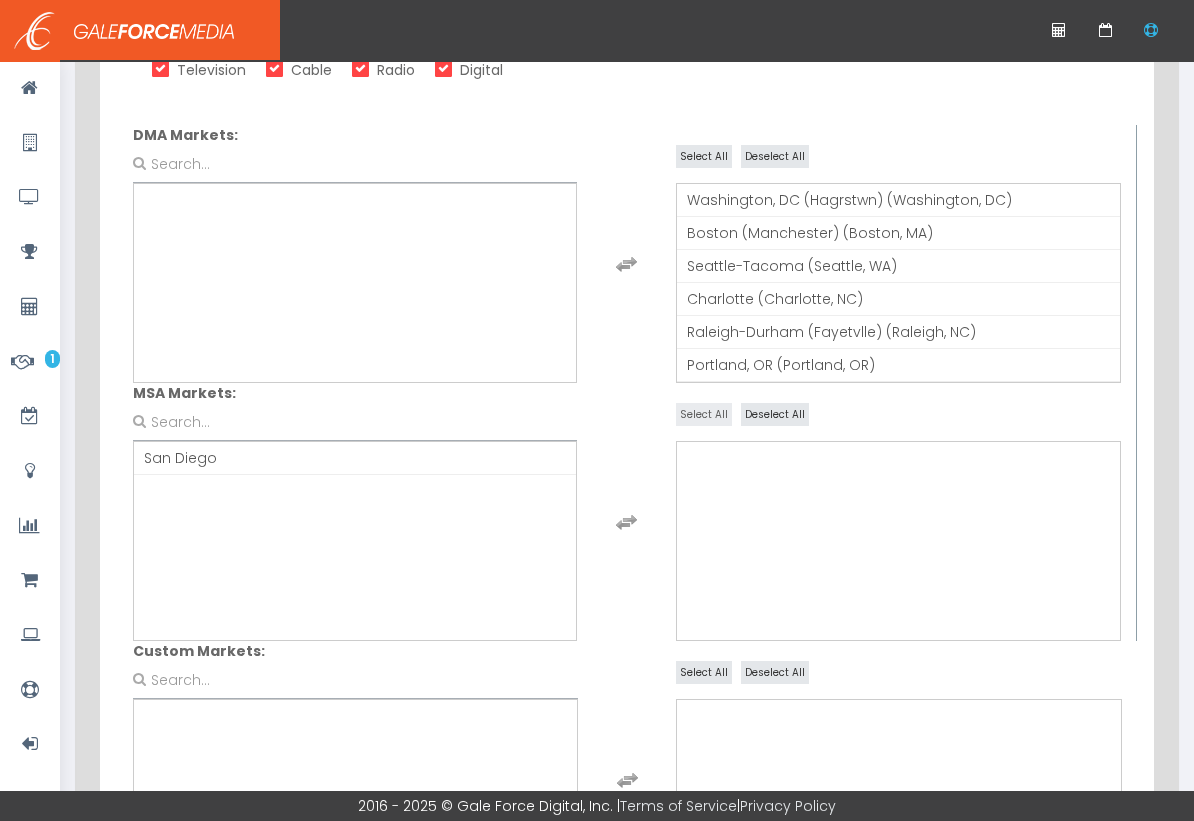 click on "Select All" at bounding box center [704, 414] 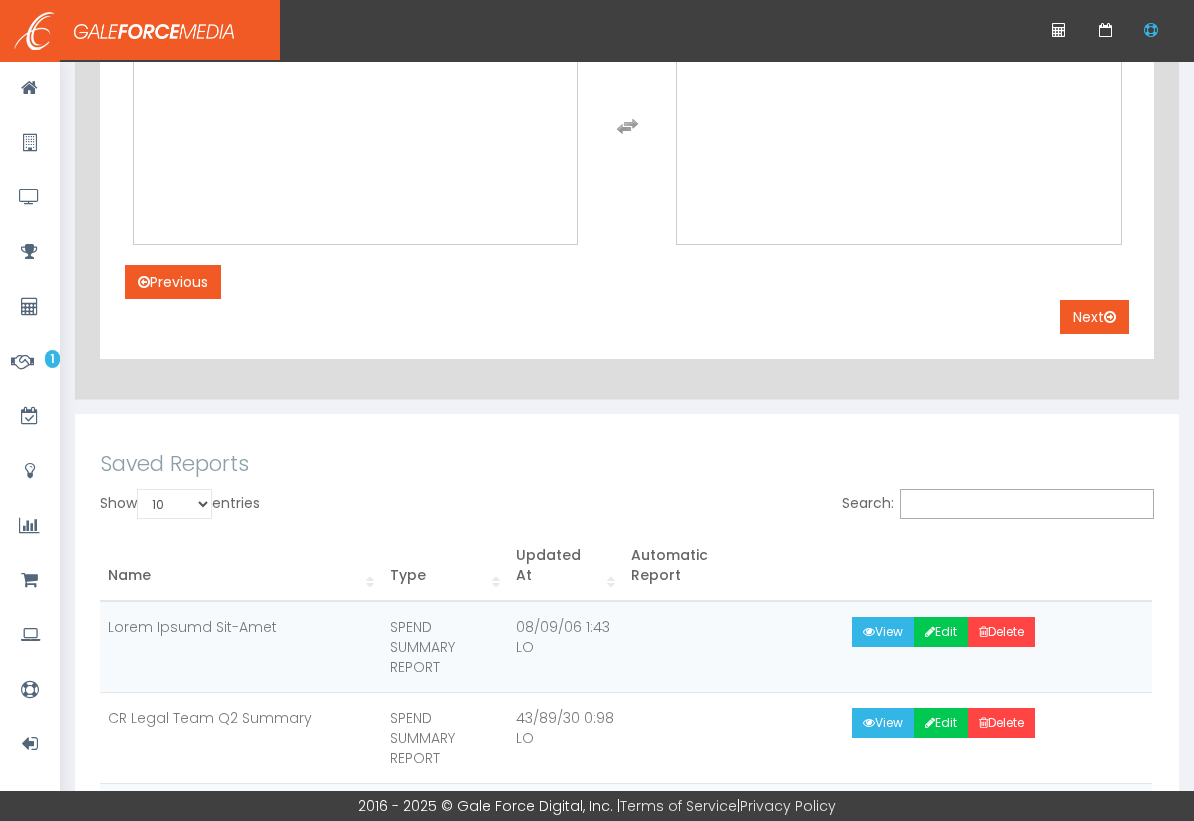 scroll, scrollTop: 1037, scrollLeft: 0, axis: vertical 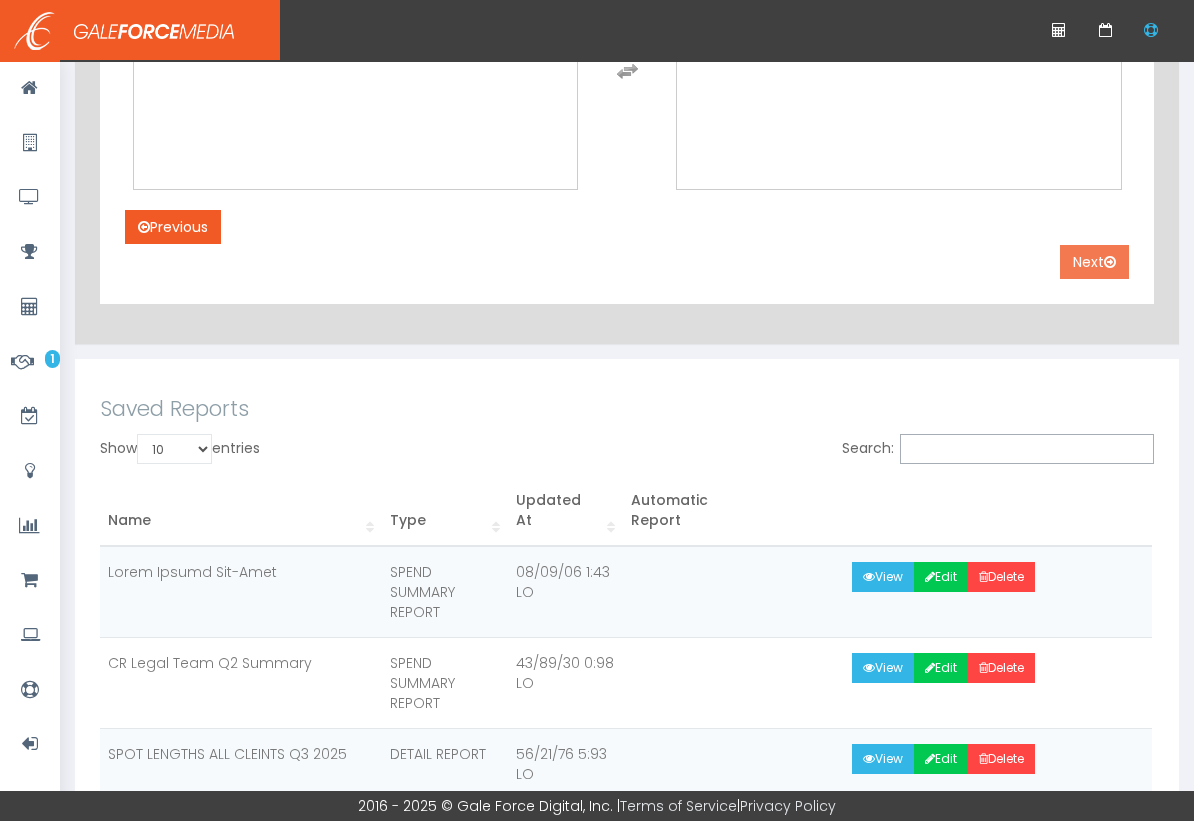click on "Next" at bounding box center [1094, 262] 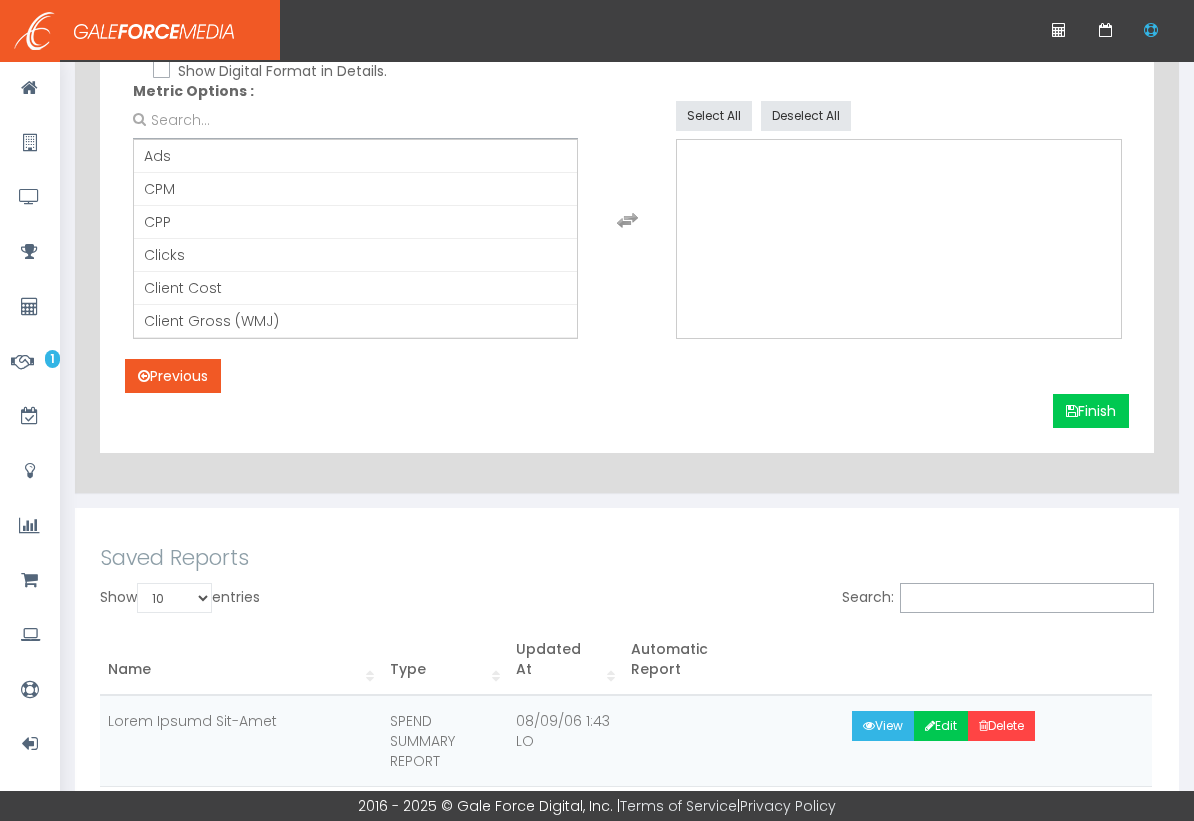 scroll, scrollTop: 636, scrollLeft: 0, axis: vertical 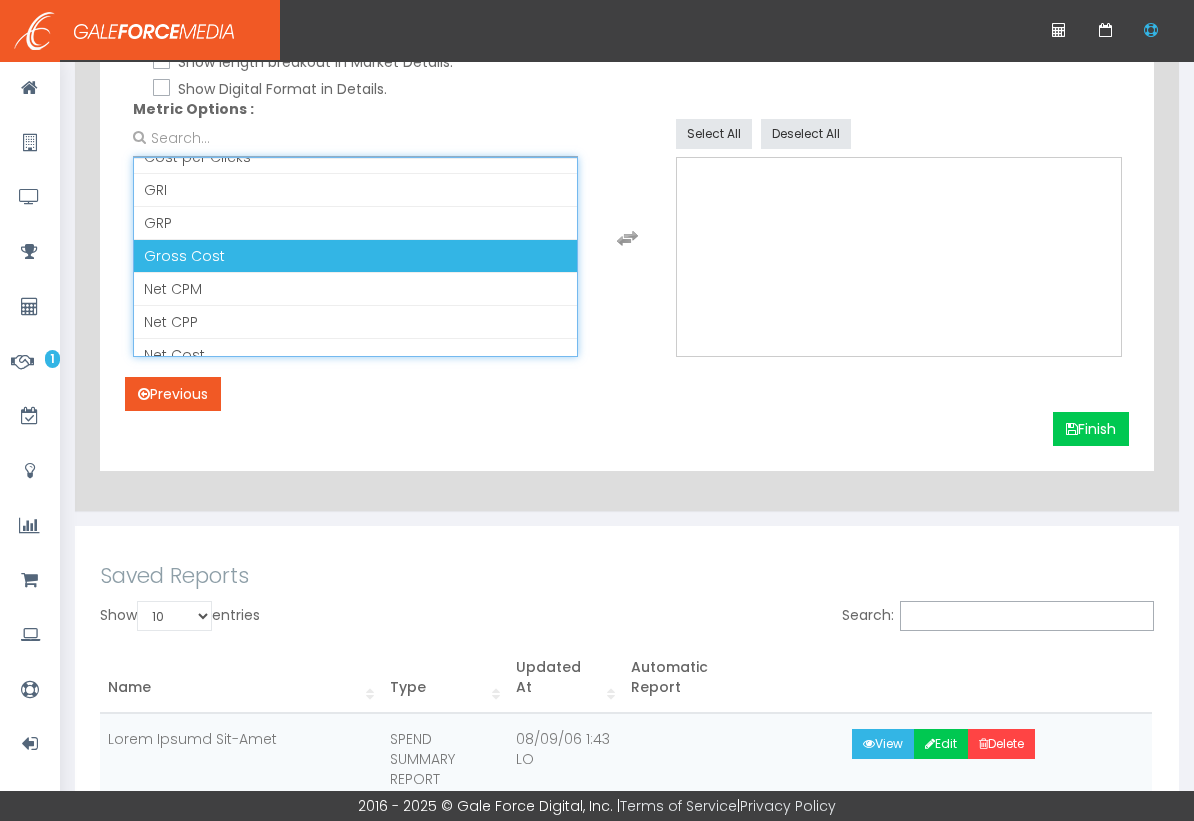 click on "Gross Cost" at bounding box center [355, 256] 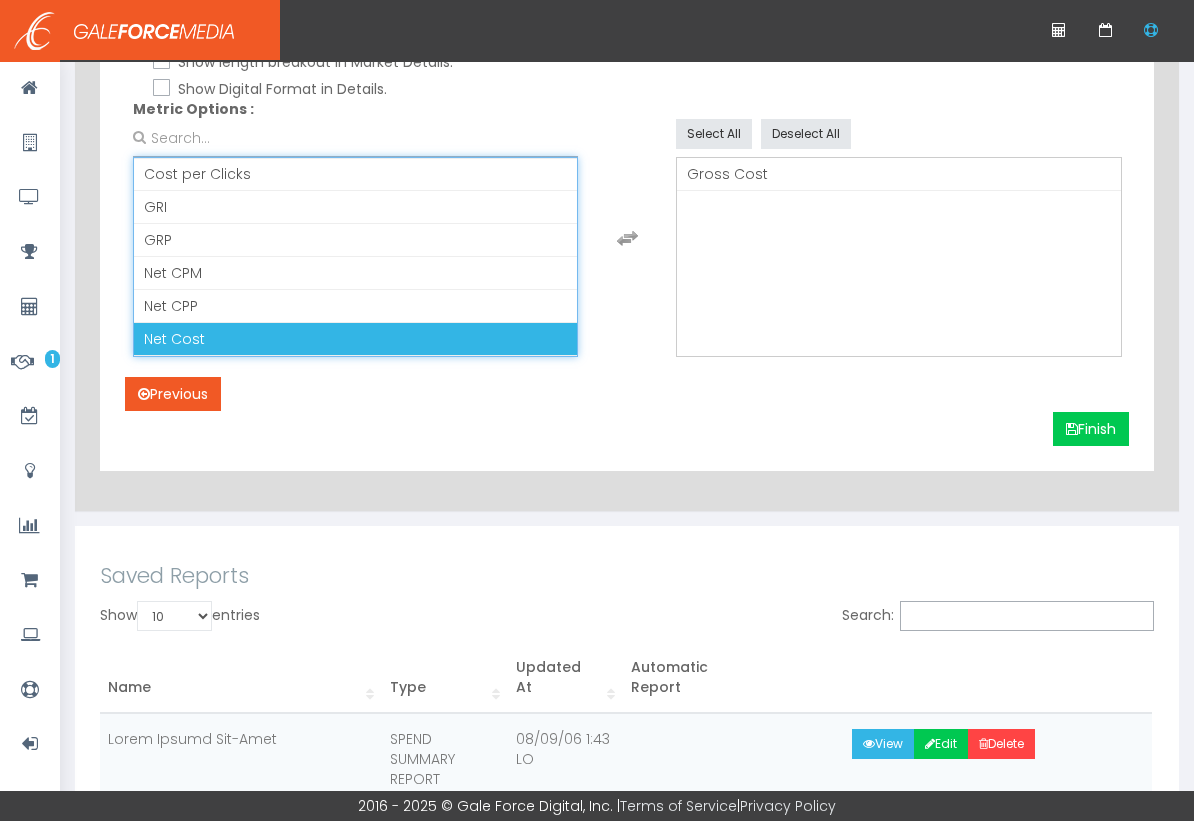 click on "Net Cost" at bounding box center [355, 339] 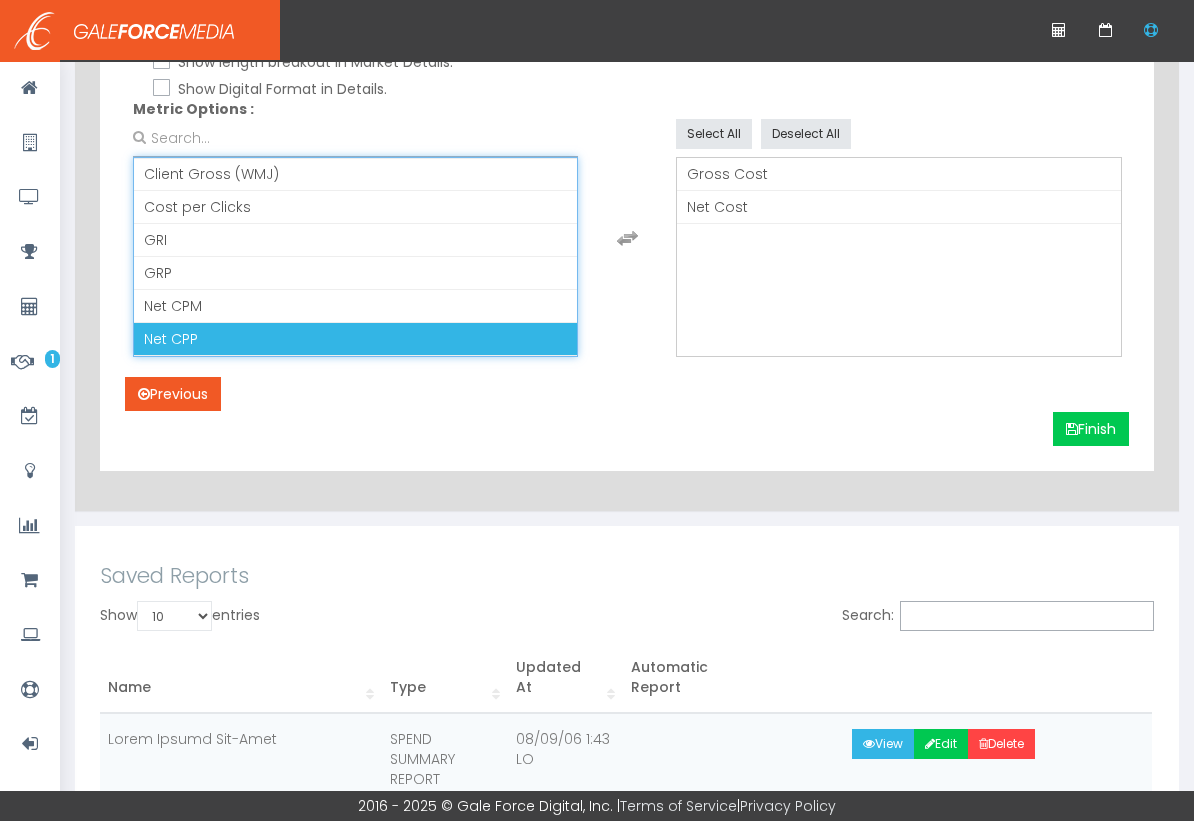 scroll, scrollTop: 165, scrollLeft: 0, axis: vertical 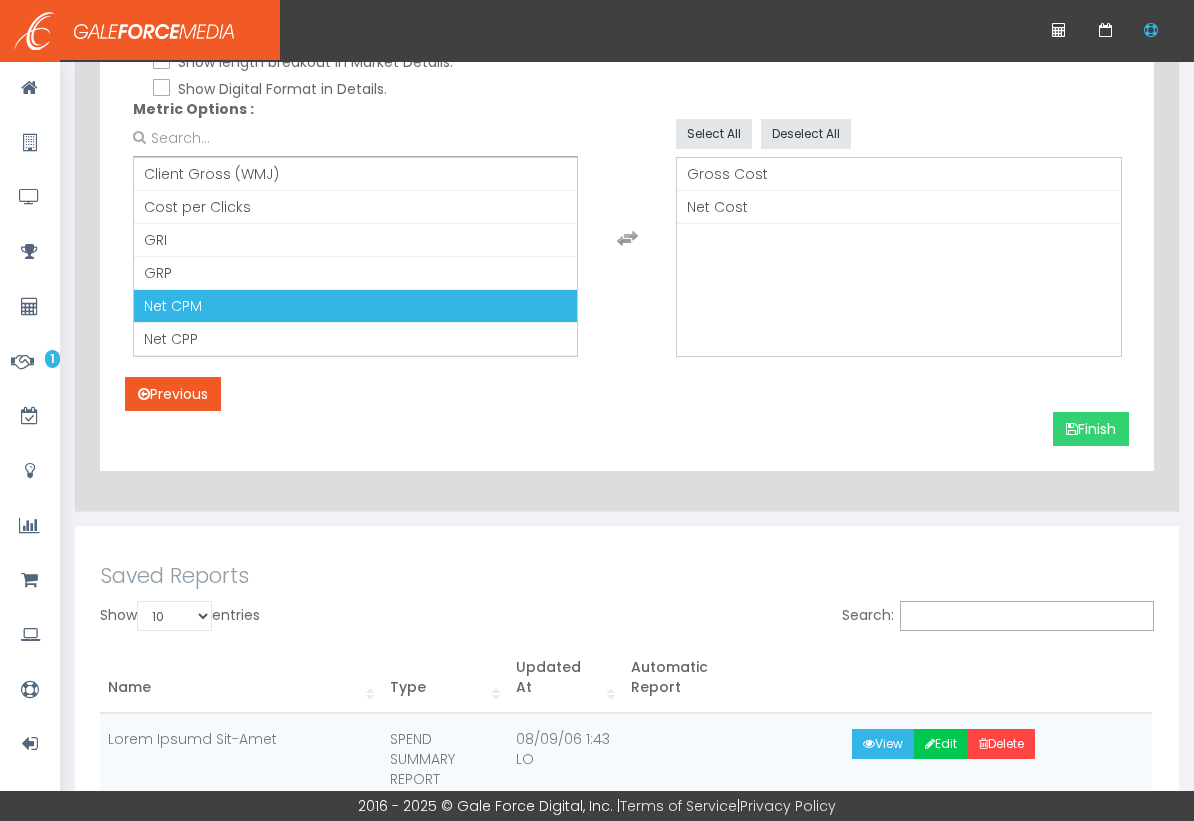 click on "Finish" at bounding box center [1091, 429] 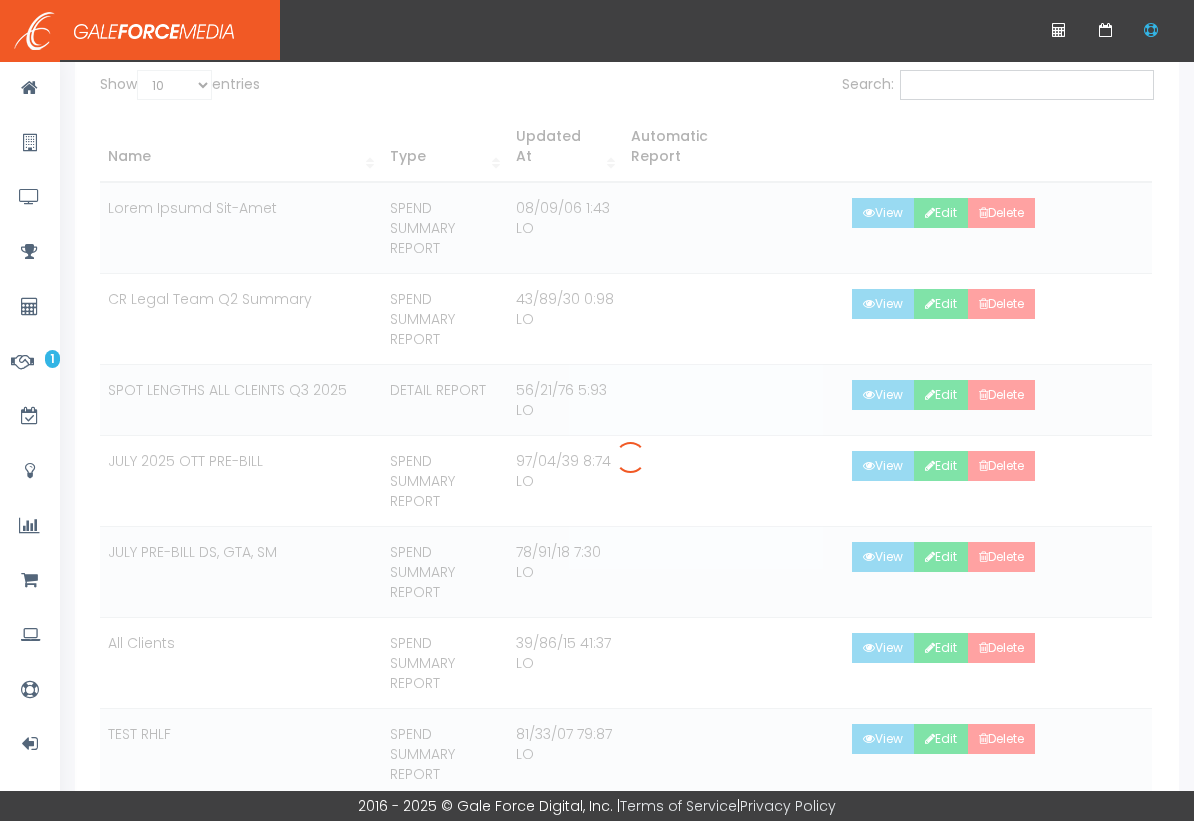 scroll, scrollTop: 206, scrollLeft: 0, axis: vertical 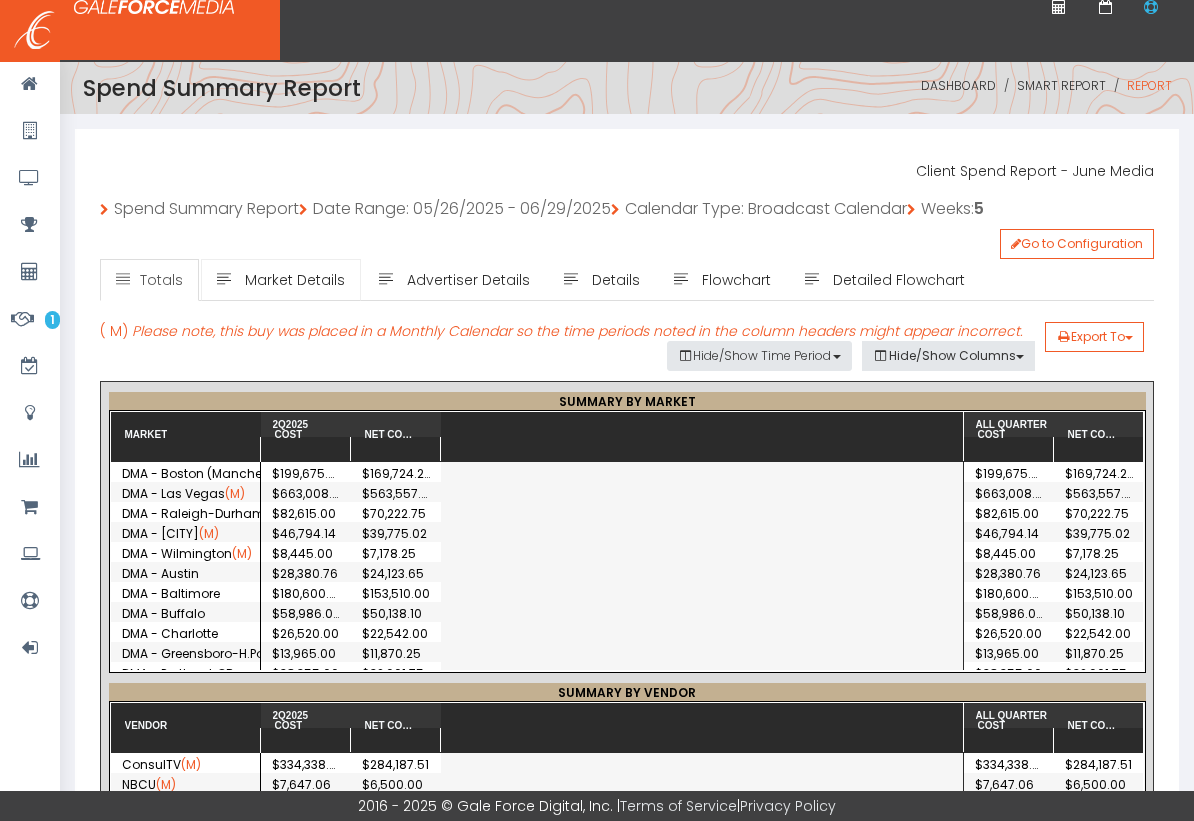 click on "Market Details" at bounding box center (295, 280) 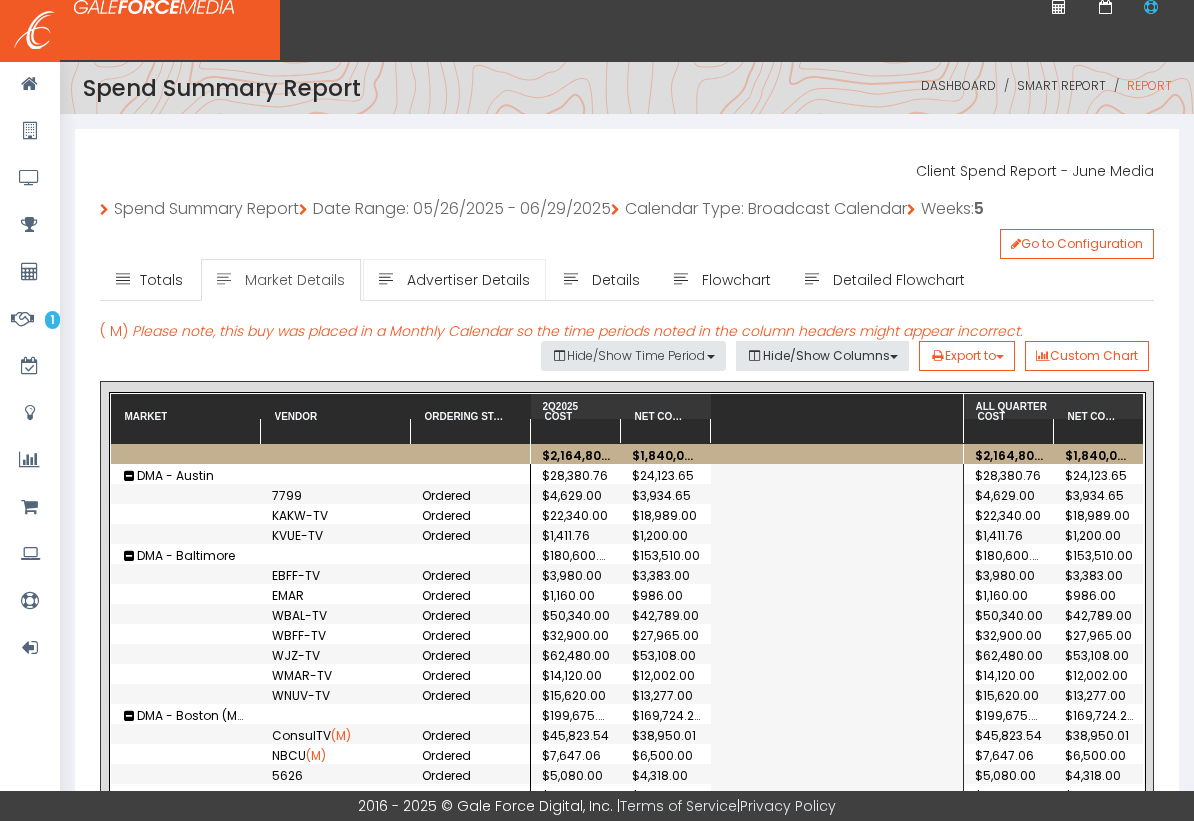 click on "Advertiser Details" at bounding box center (468, 280) 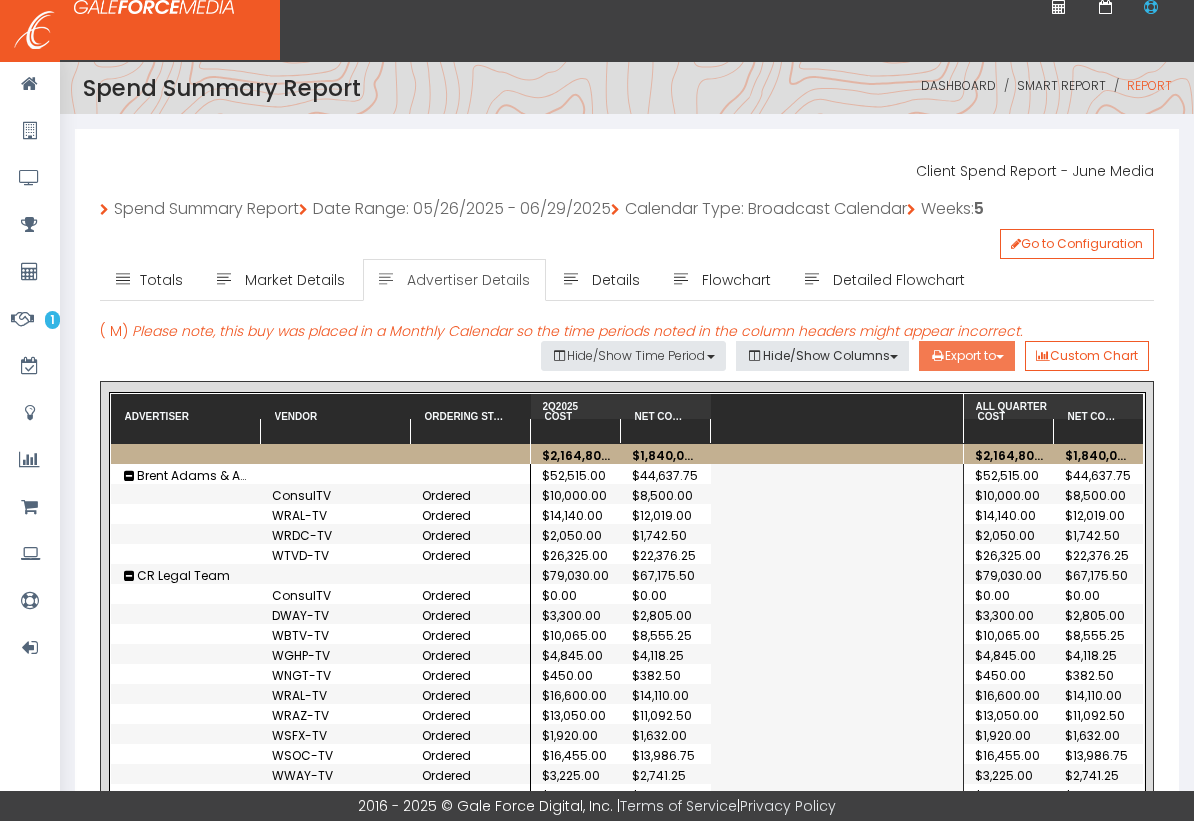 click on "Export to" at bounding box center (967, 356) 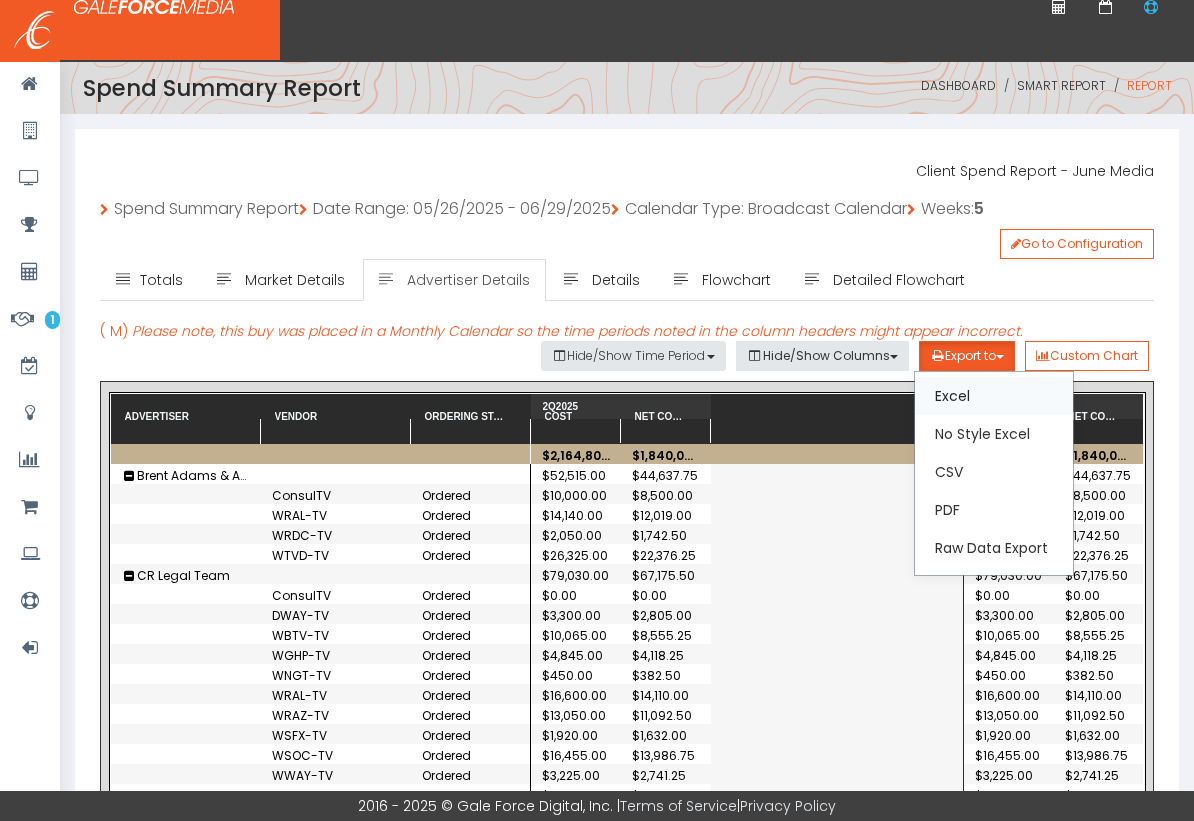 click on "Excel" at bounding box center [994, 396] 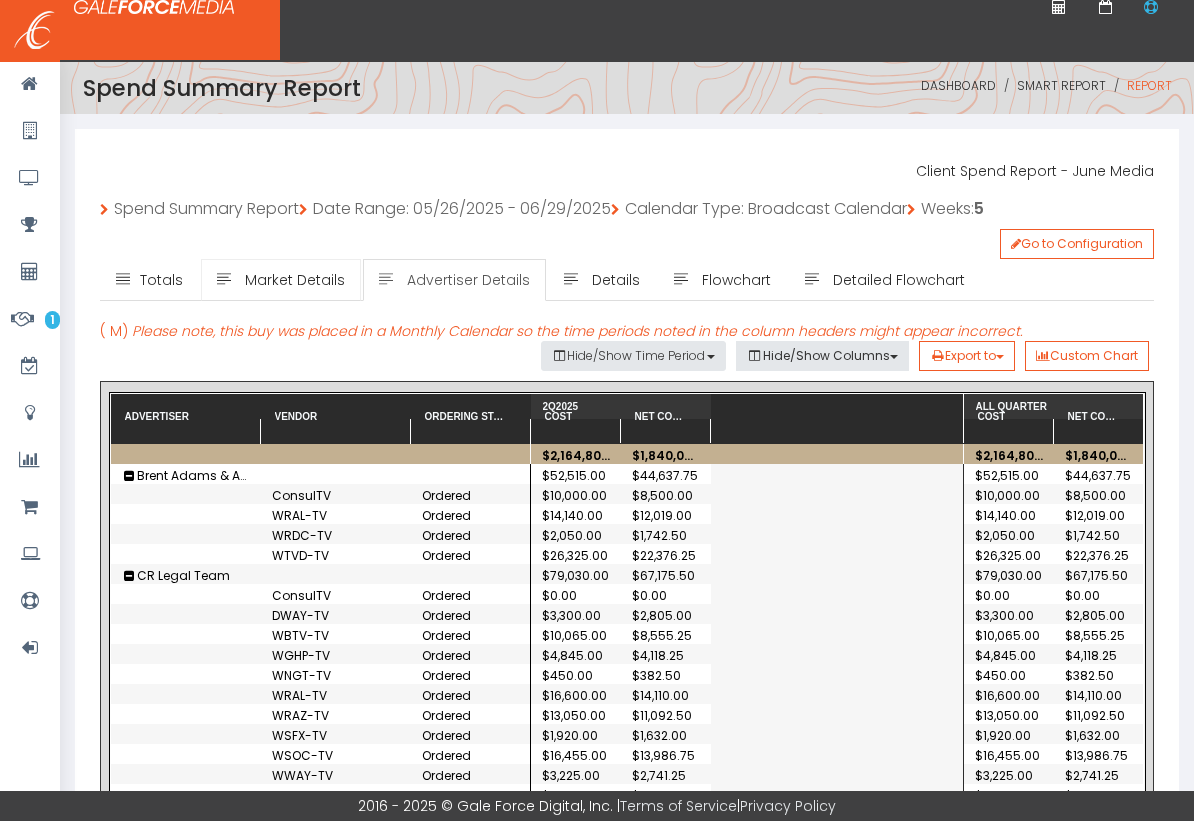 click on "Market Details" at bounding box center (295, 280) 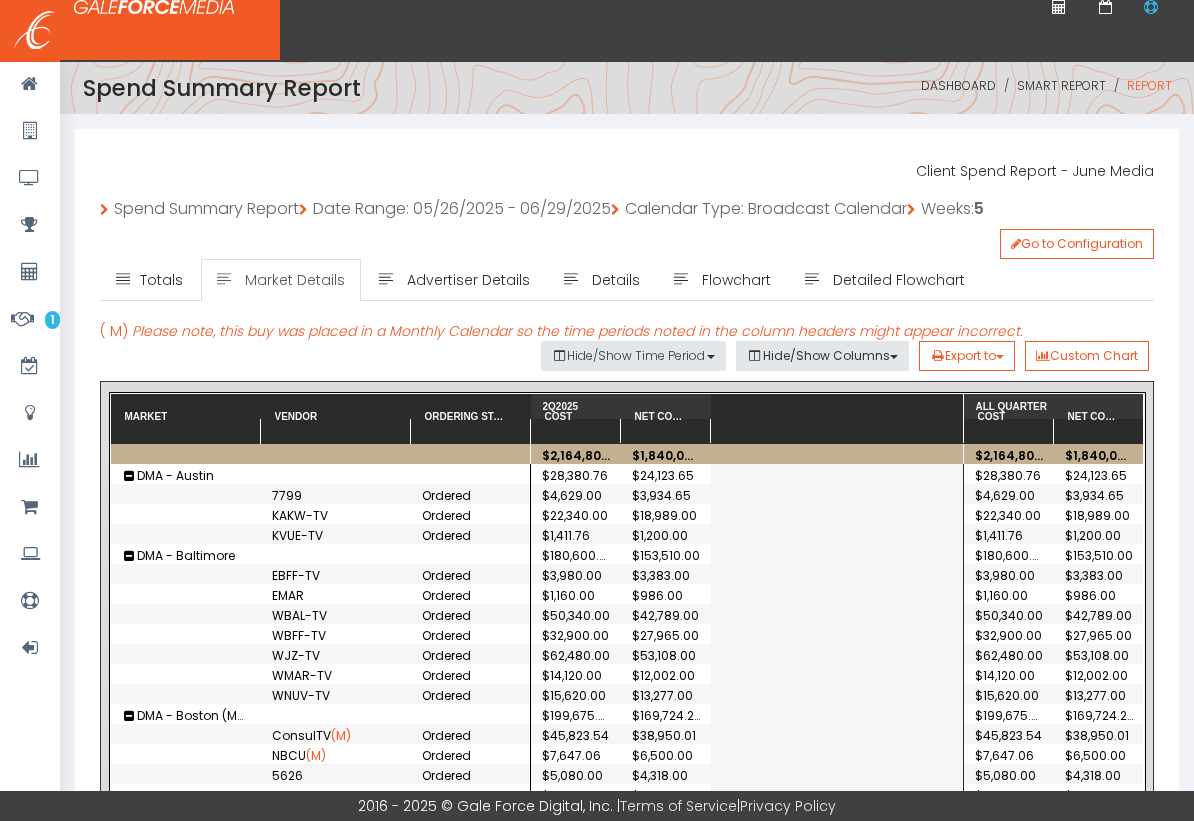 scroll, scrollTop: 47, scrollLeft: 0, axis: vertical 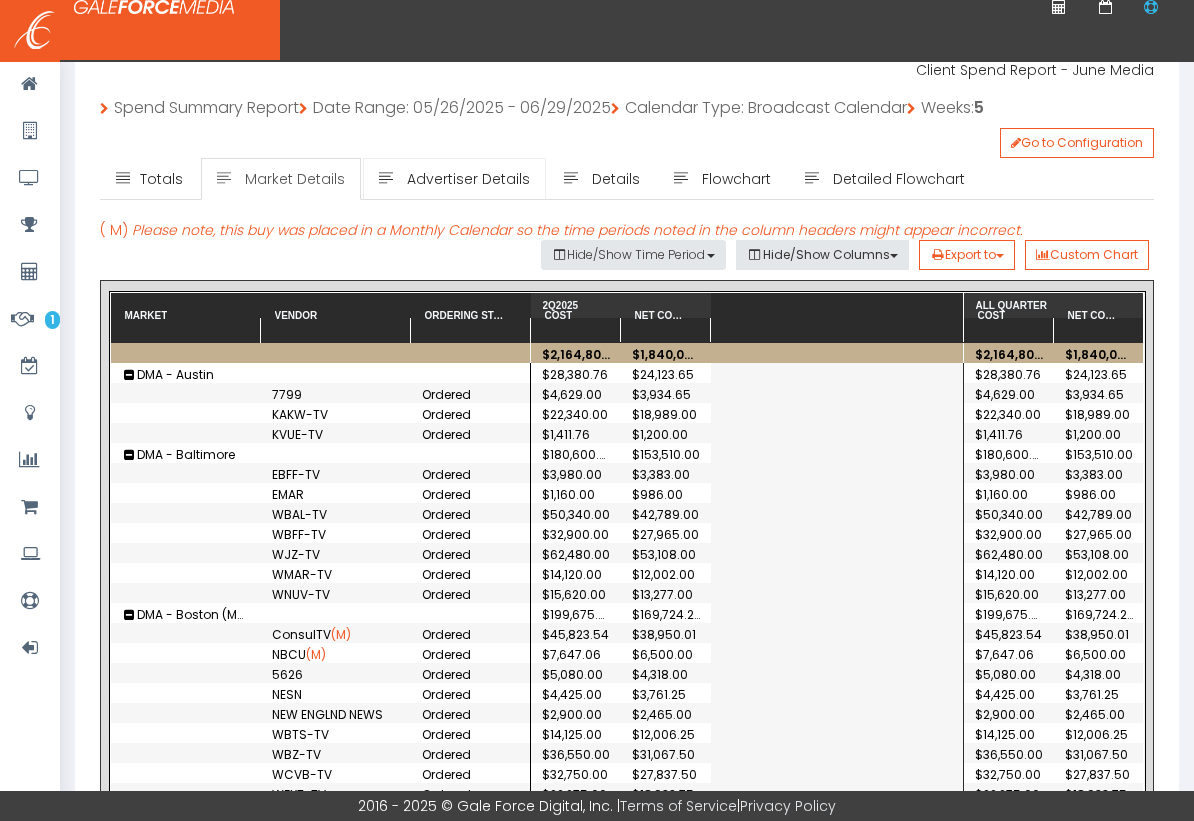 click on "Advertiser Details" at bounding box center [468, 179] 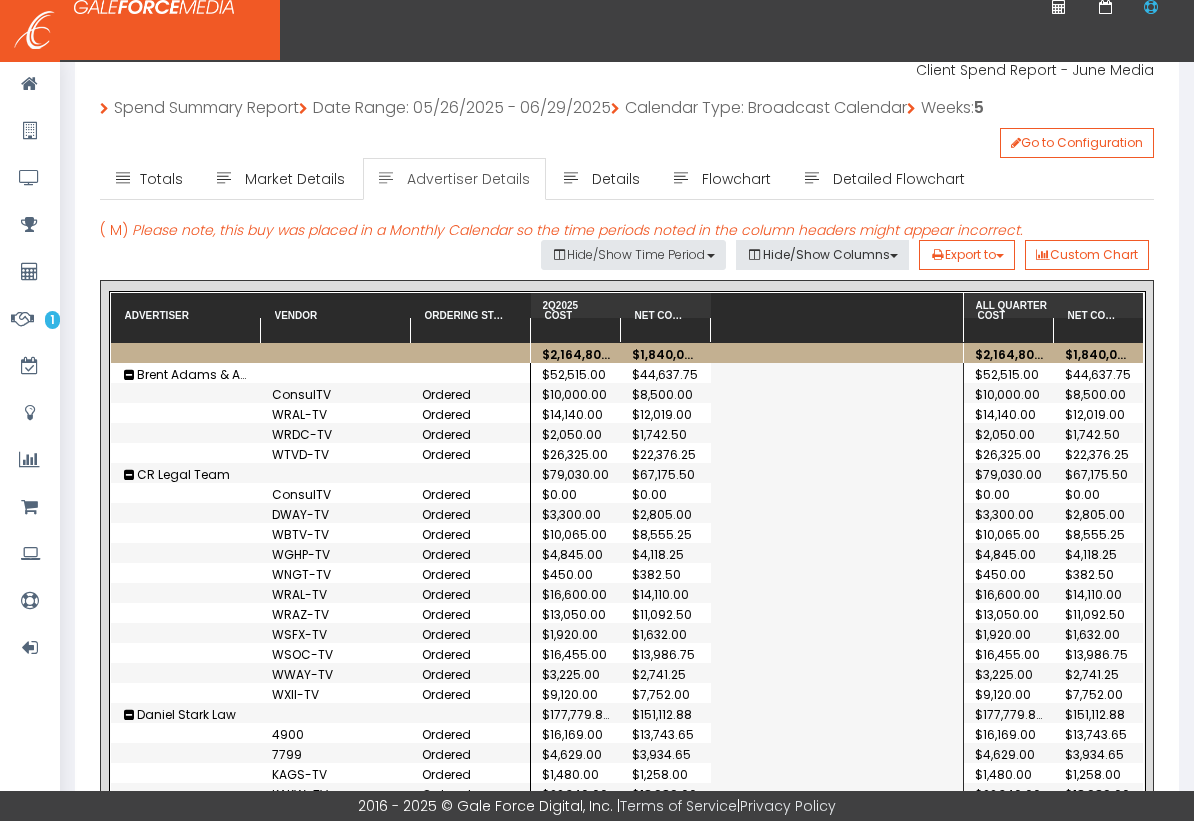 click on "$10,000.00" at bounding box center [576, 593] 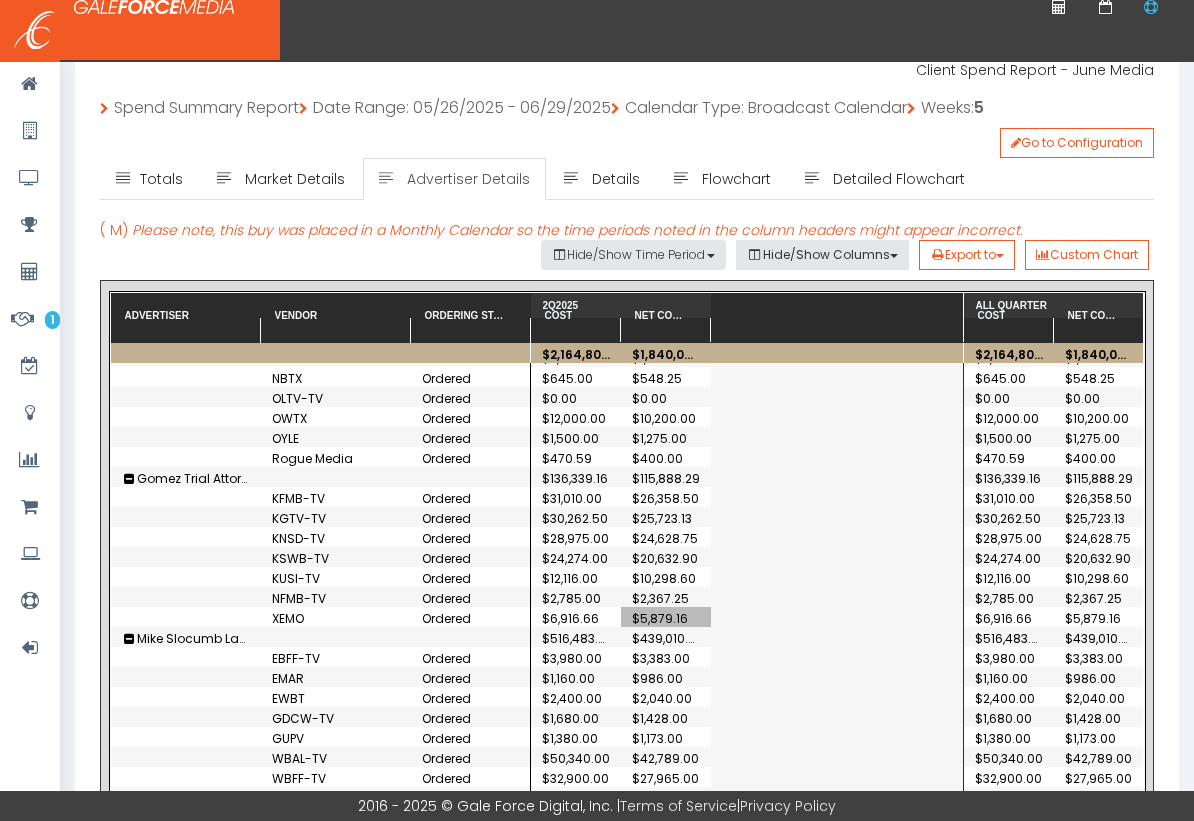 click on "$5,879.16" at bounding box center (666, 617) 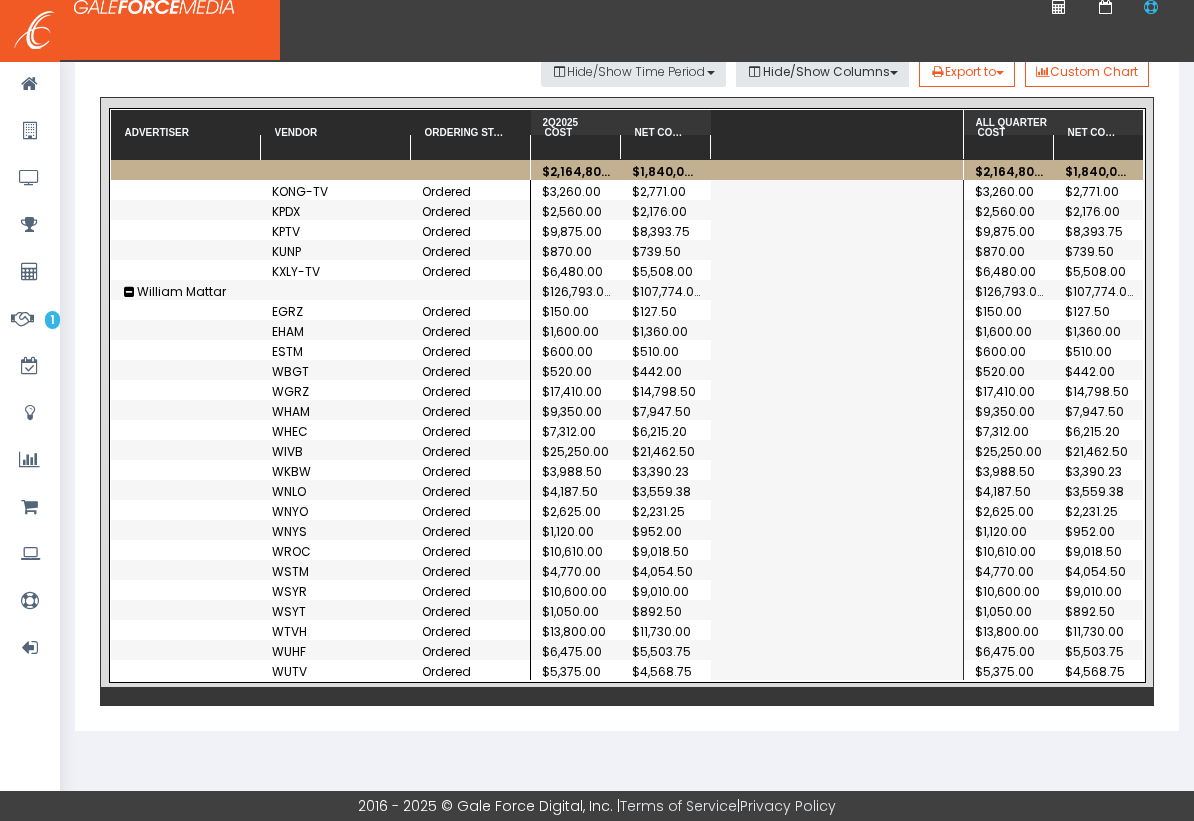 scroll, scrollTop: 2190, scrollLeft: 0, axis: vertical 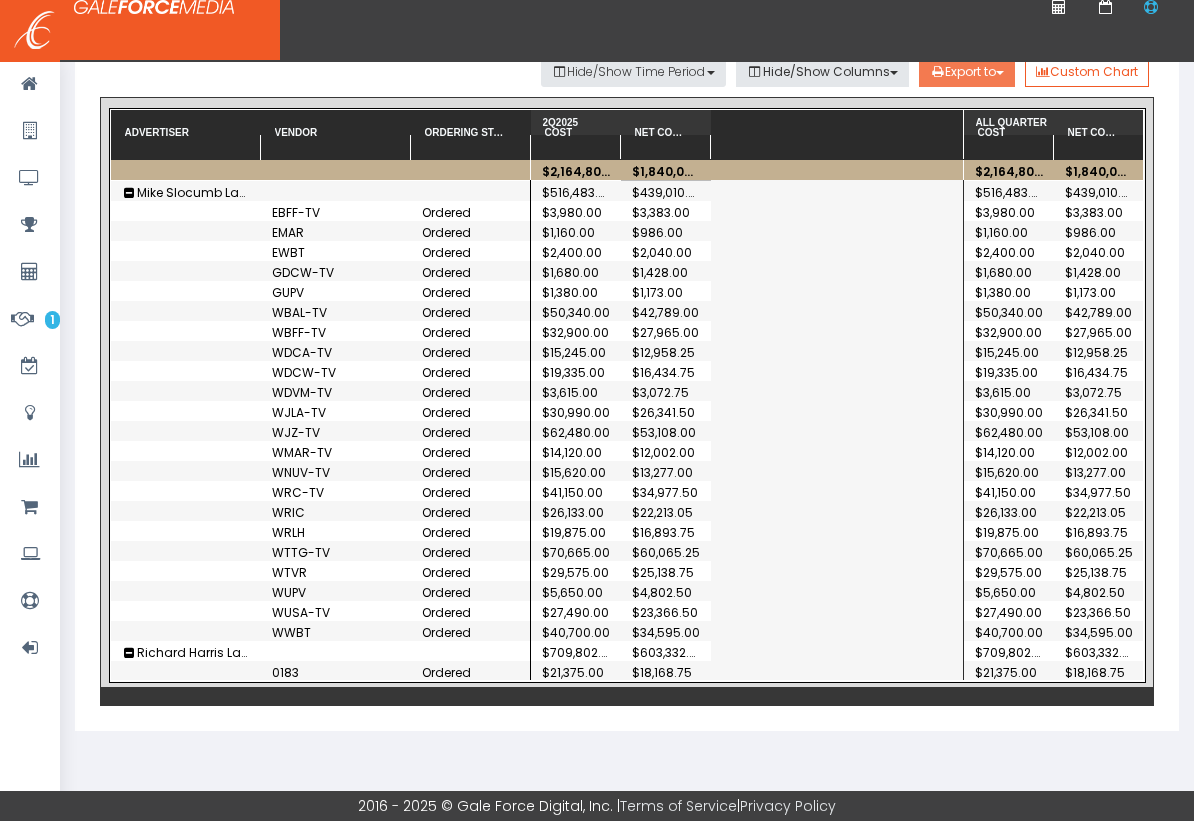 click on "Export to" at bounding box center [967, 72] 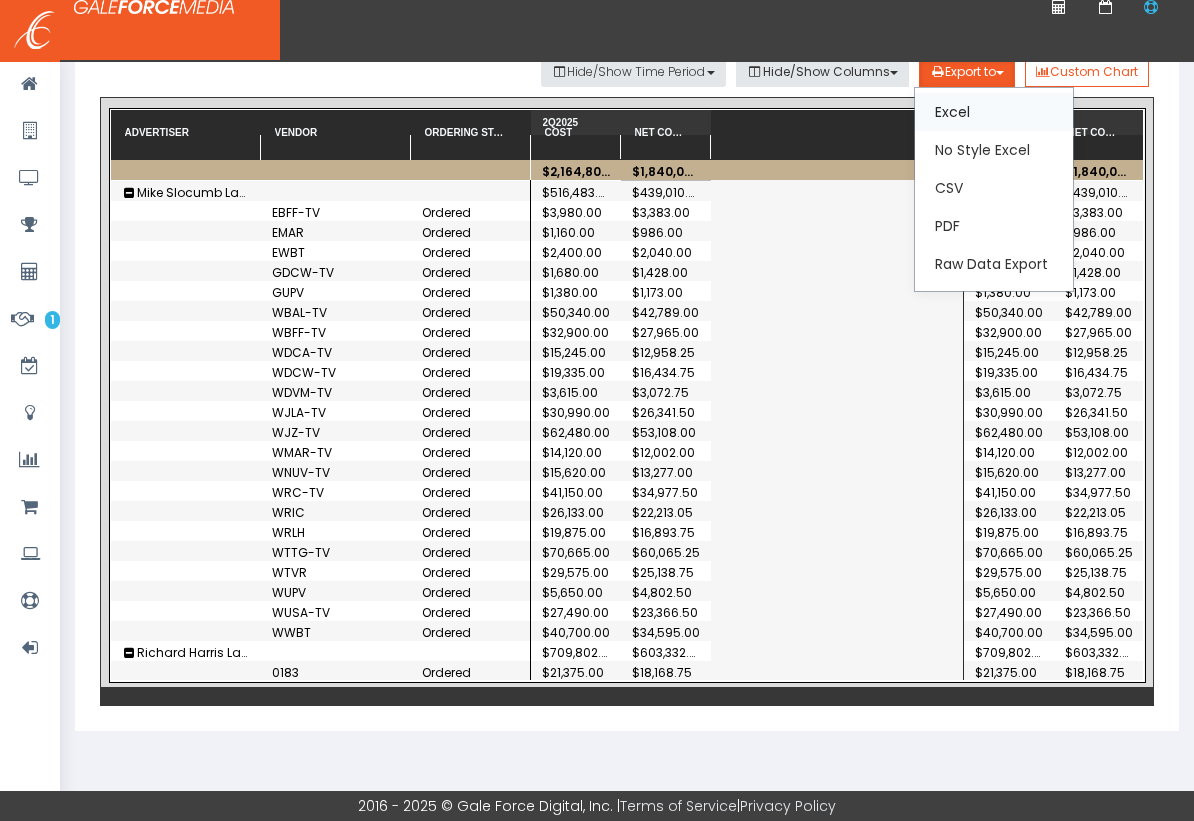 click on "Excel" at bounding box center [994, 112] 